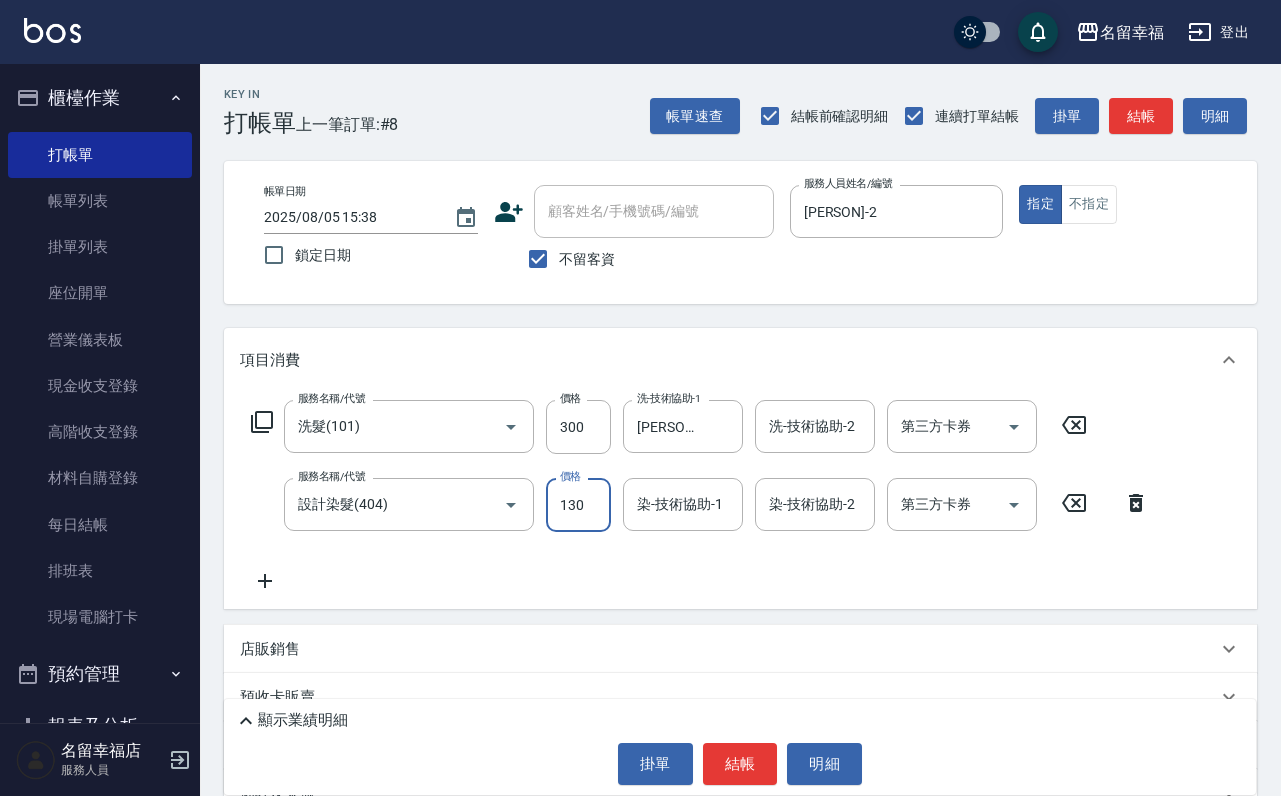 scroll, scrollTop: 0, scrollLeft: 0, axis: both 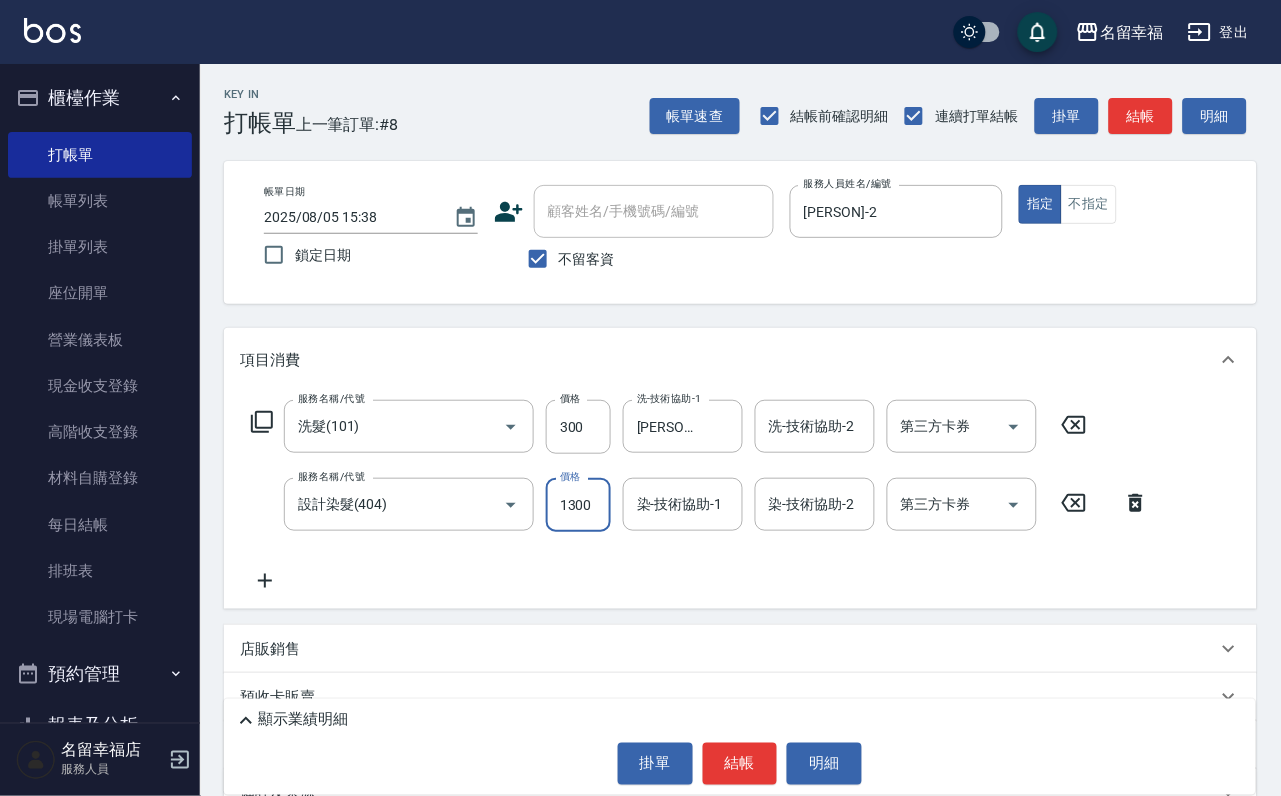 type on "1300" 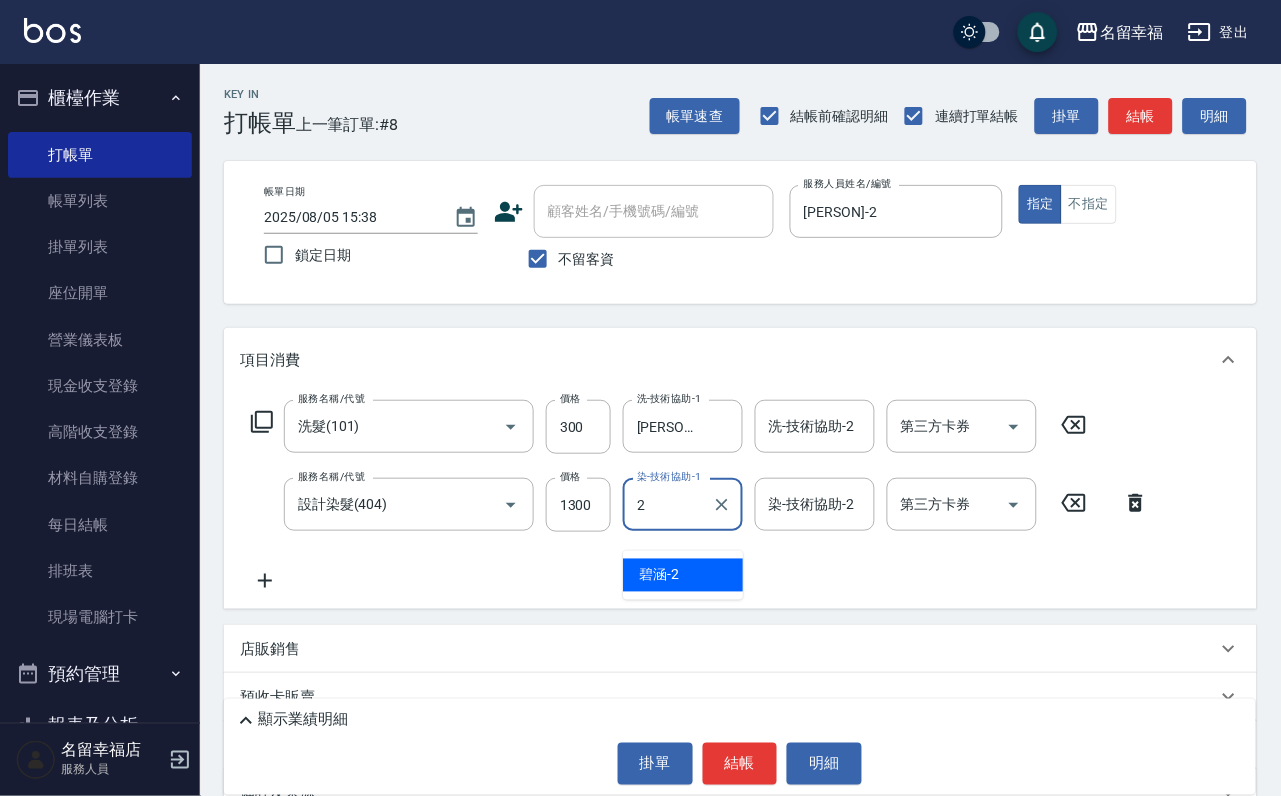 type on "[PERSON]-2" 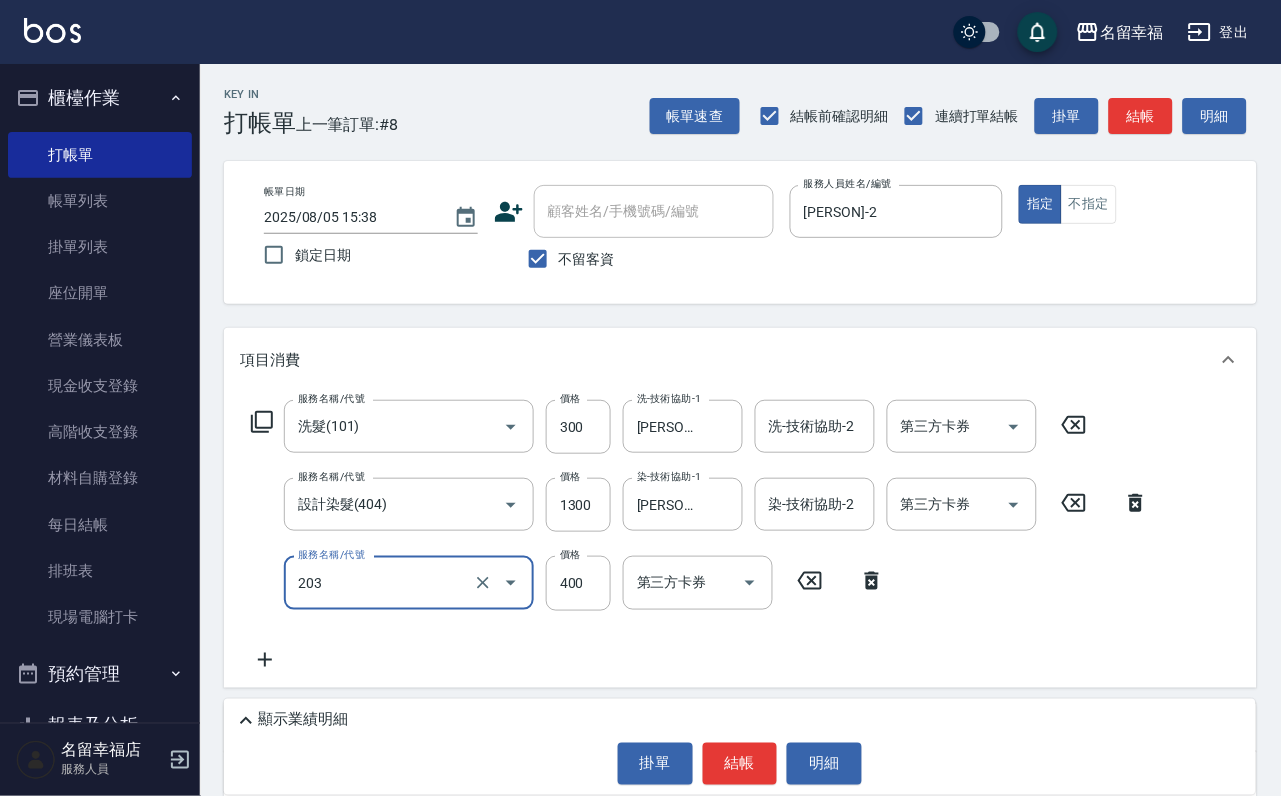 type on "指定單剪(203)" 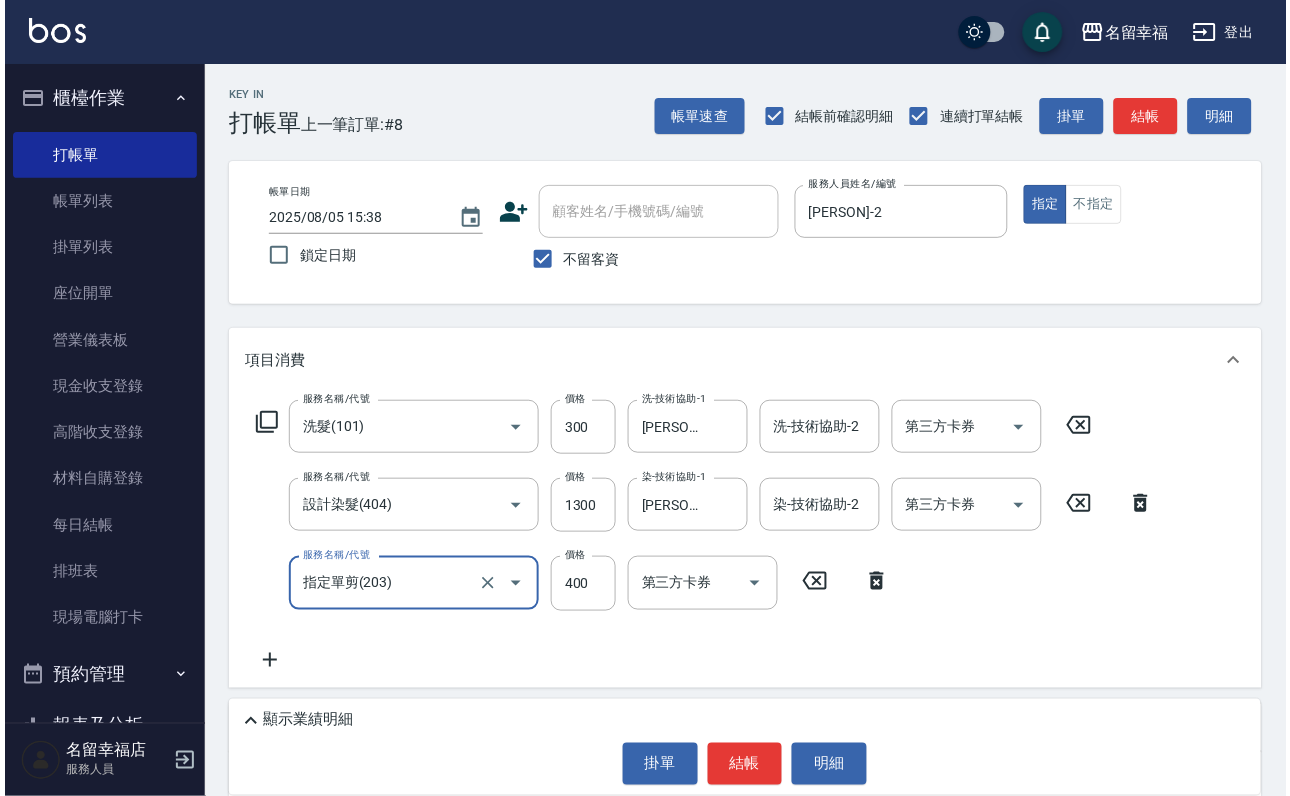 scroll, scrollTop: 0, scrollLeft: 0, axis: both 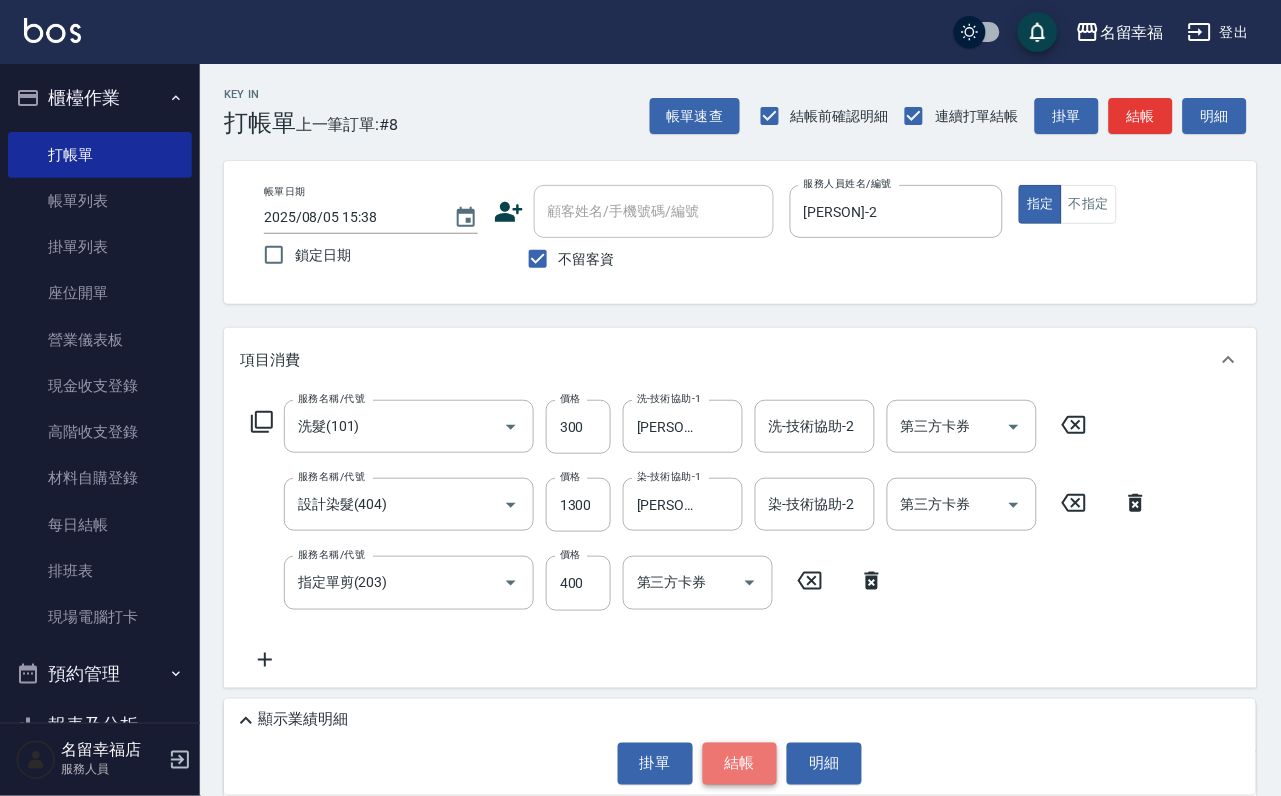 click on "結帳" at bounding box center (740, 764) 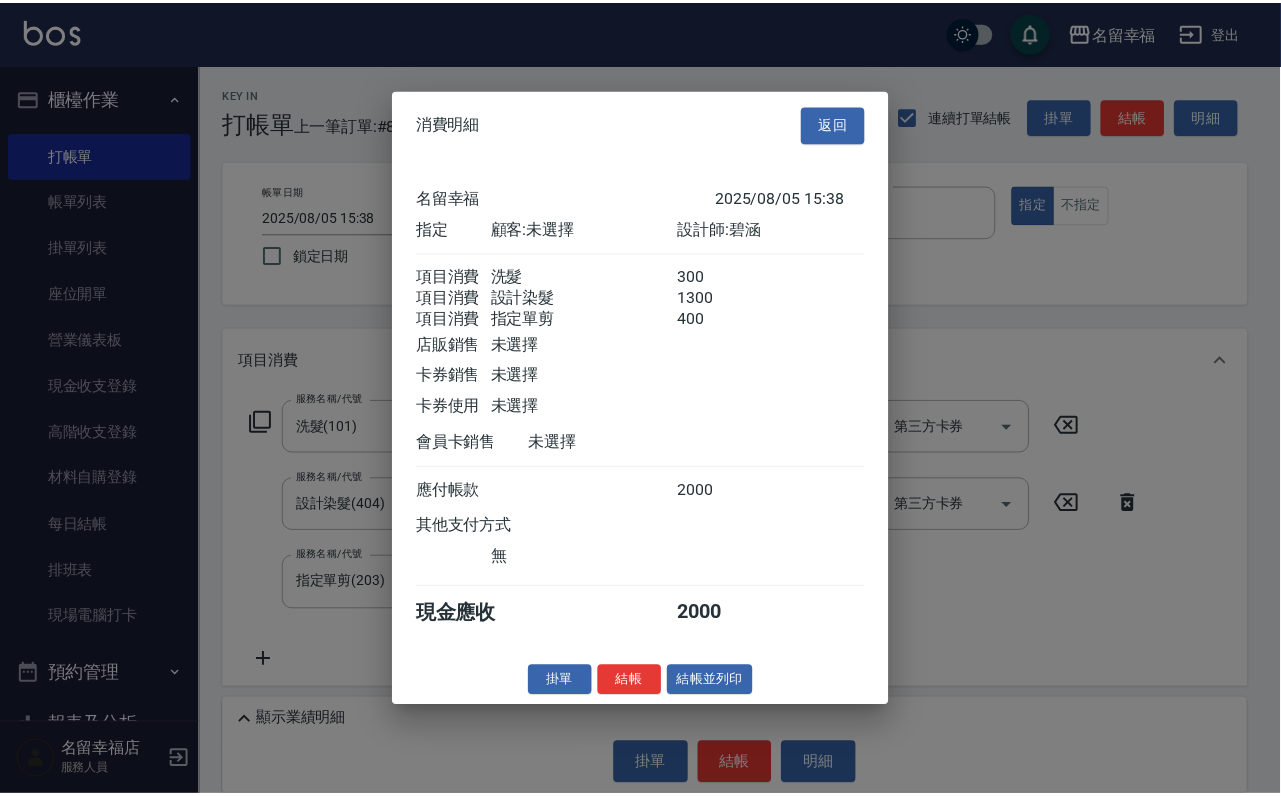 scroll, scrollTop: 396, scrollLeft: 0, axis: vertical 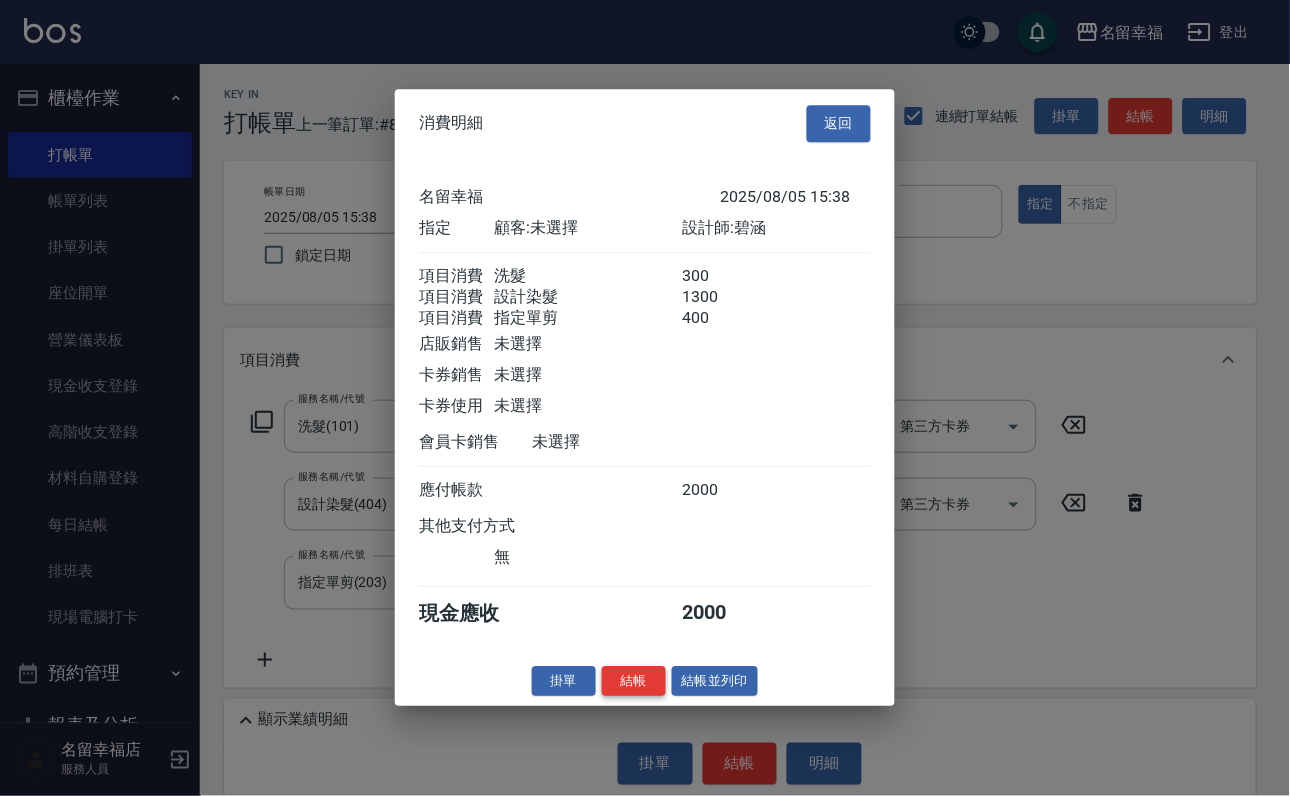 click on "結帳" at bounding box center [634, 681] 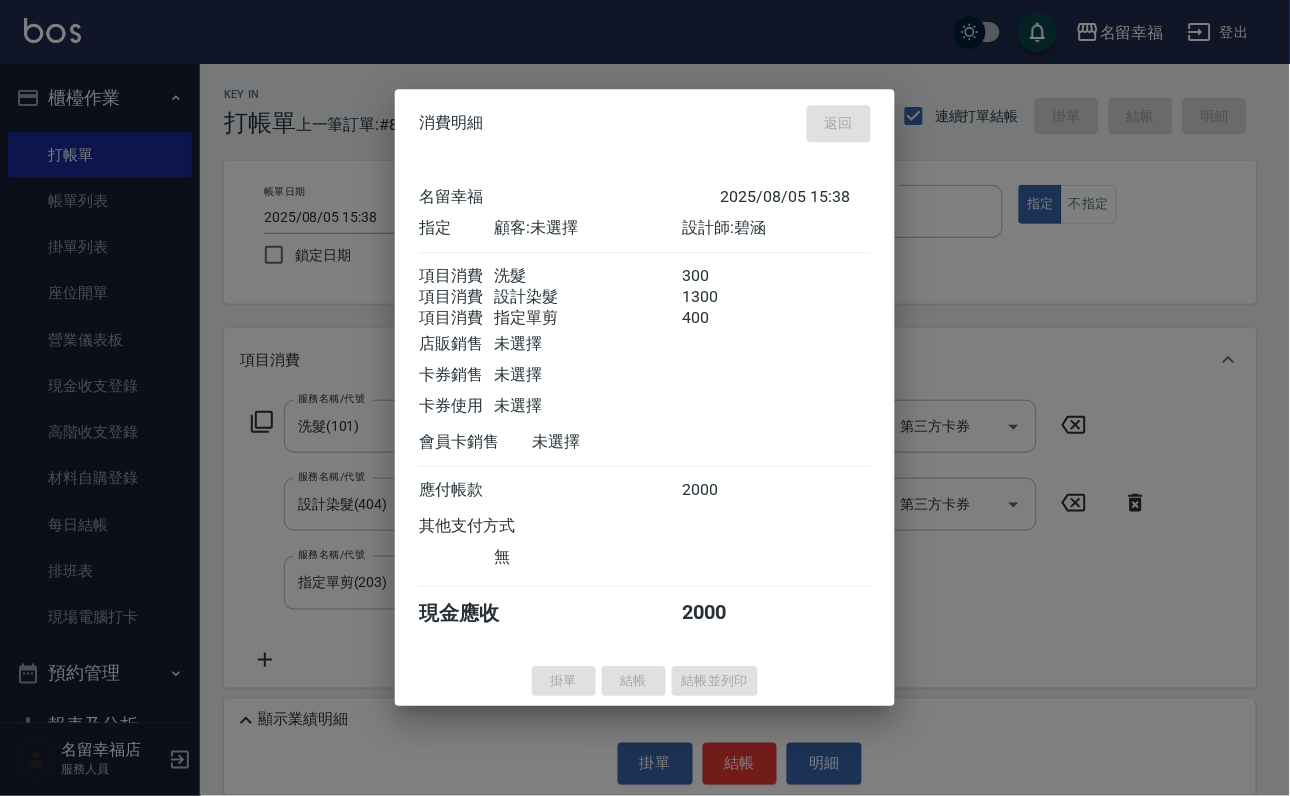 type on "2025/08/05 17:03" 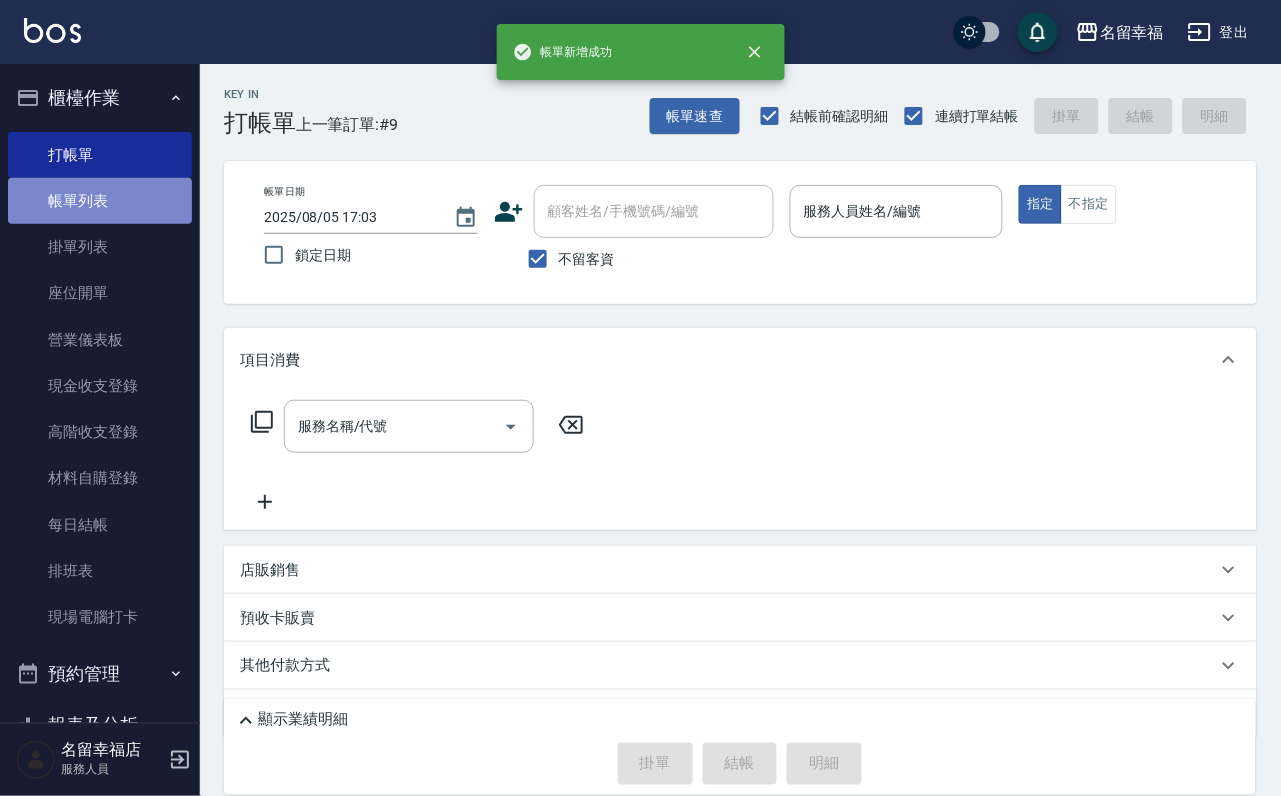 click on "帳單列表" at bounding box center [100, 201] 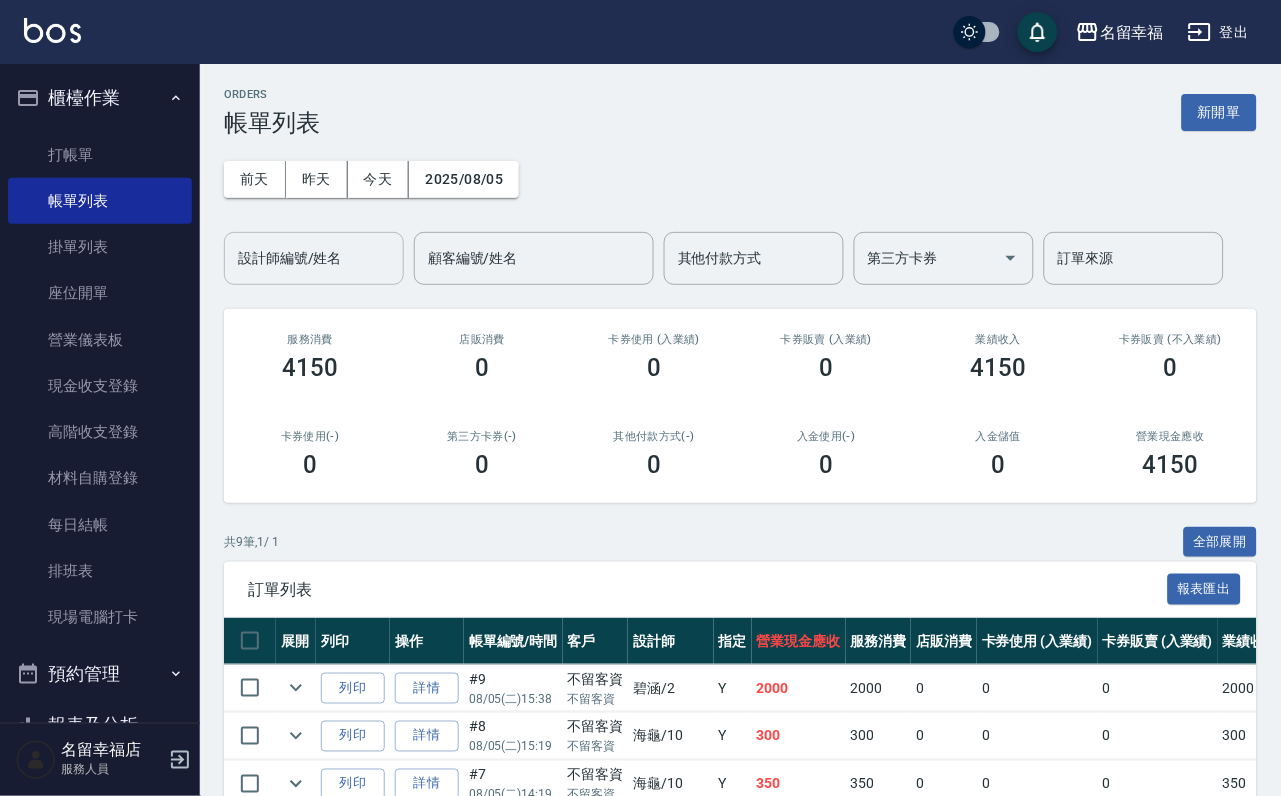 click on "設計師編號/姓名" at bounding box center (314, 258) 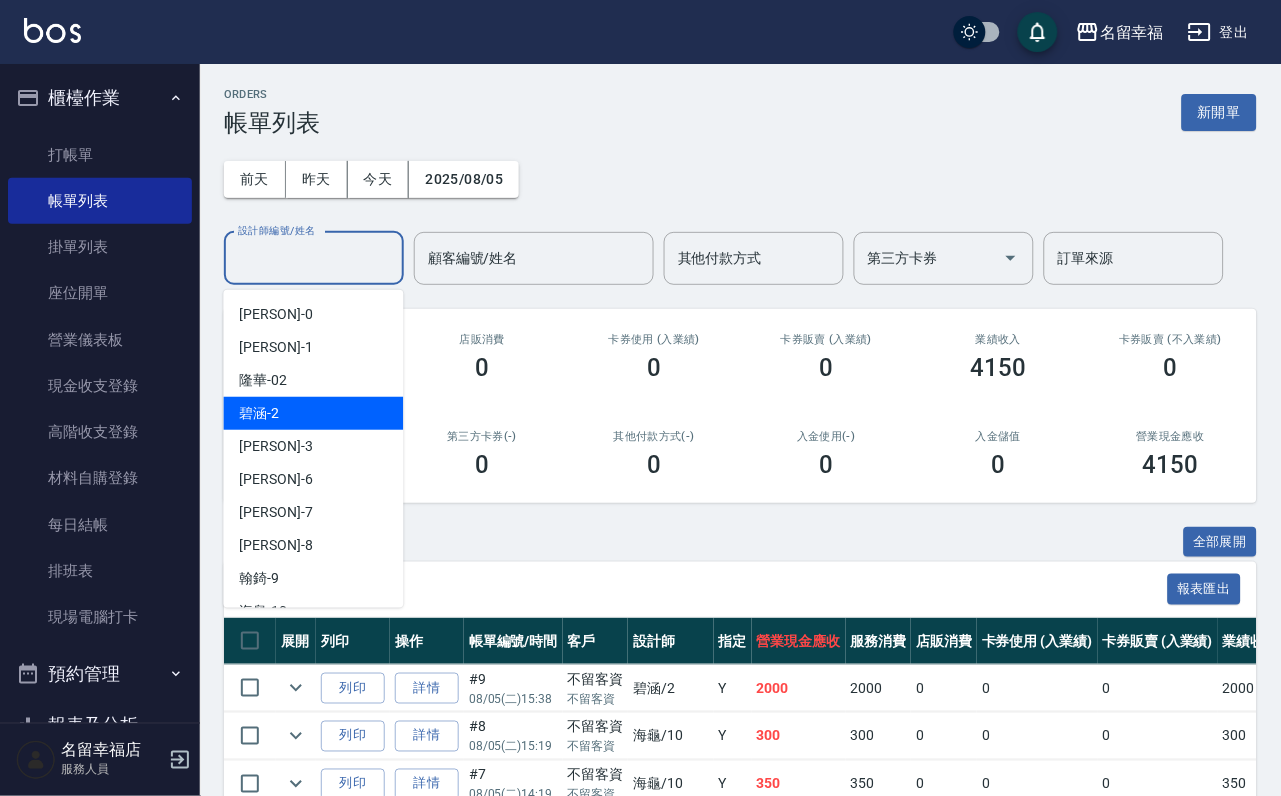 click on "[PERSON] -2" at bounding box center (260, 413) 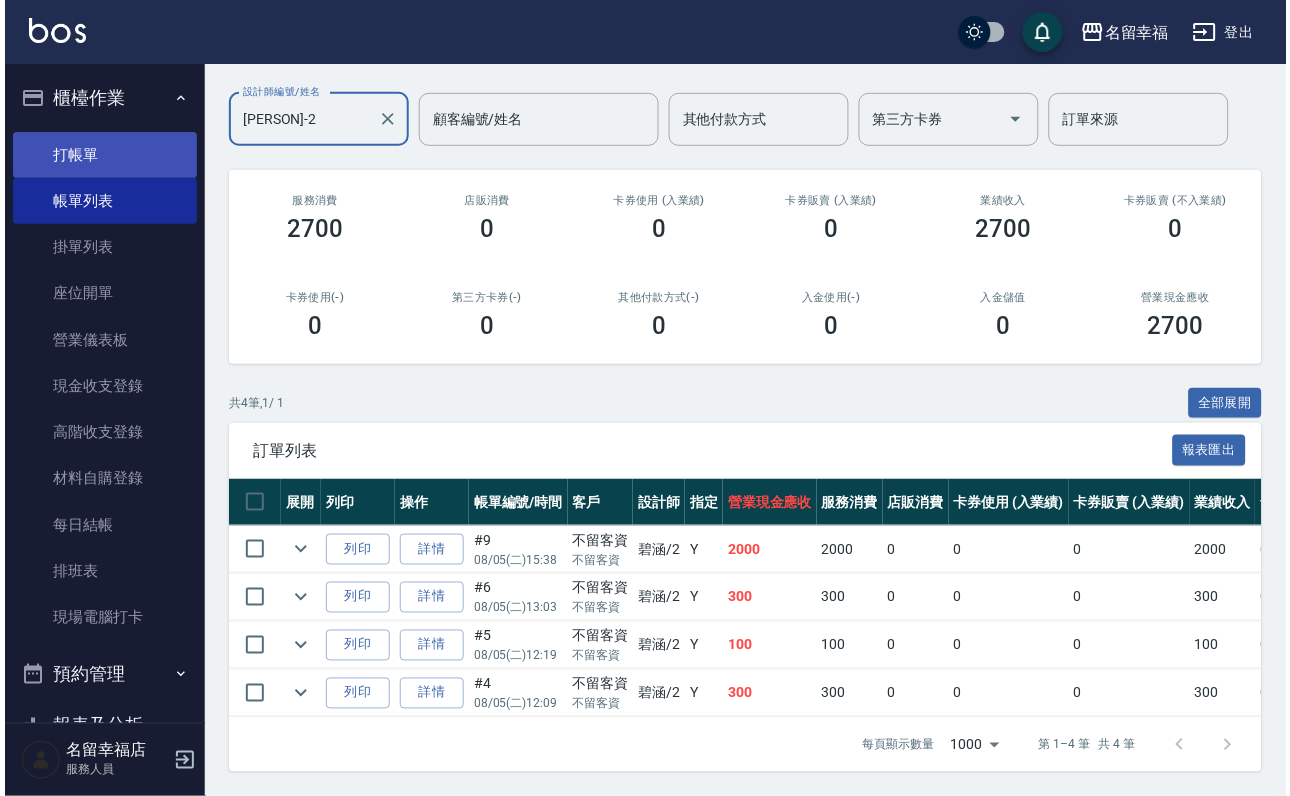 scroll, scrollTop: 0, scrollLeft: 0, axis: both 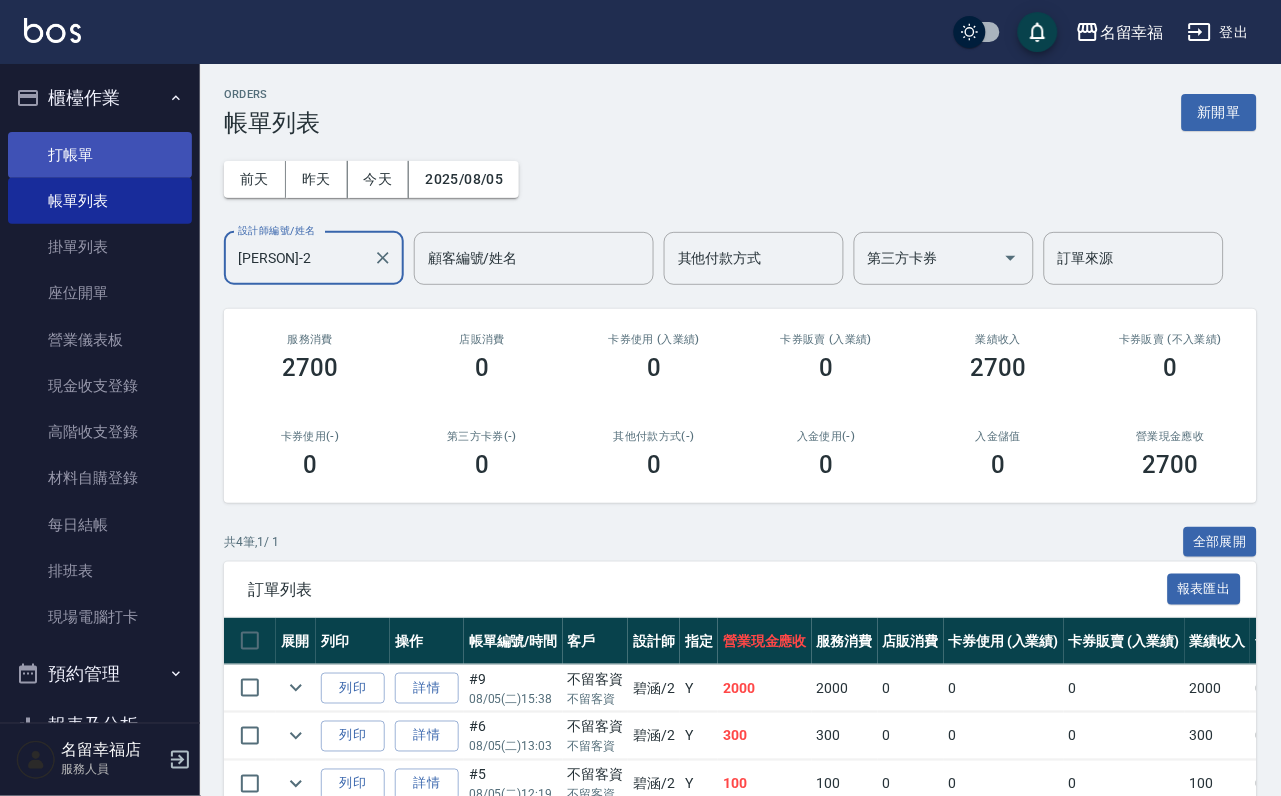 click on "打帳單" at bounding box center (100, 155) 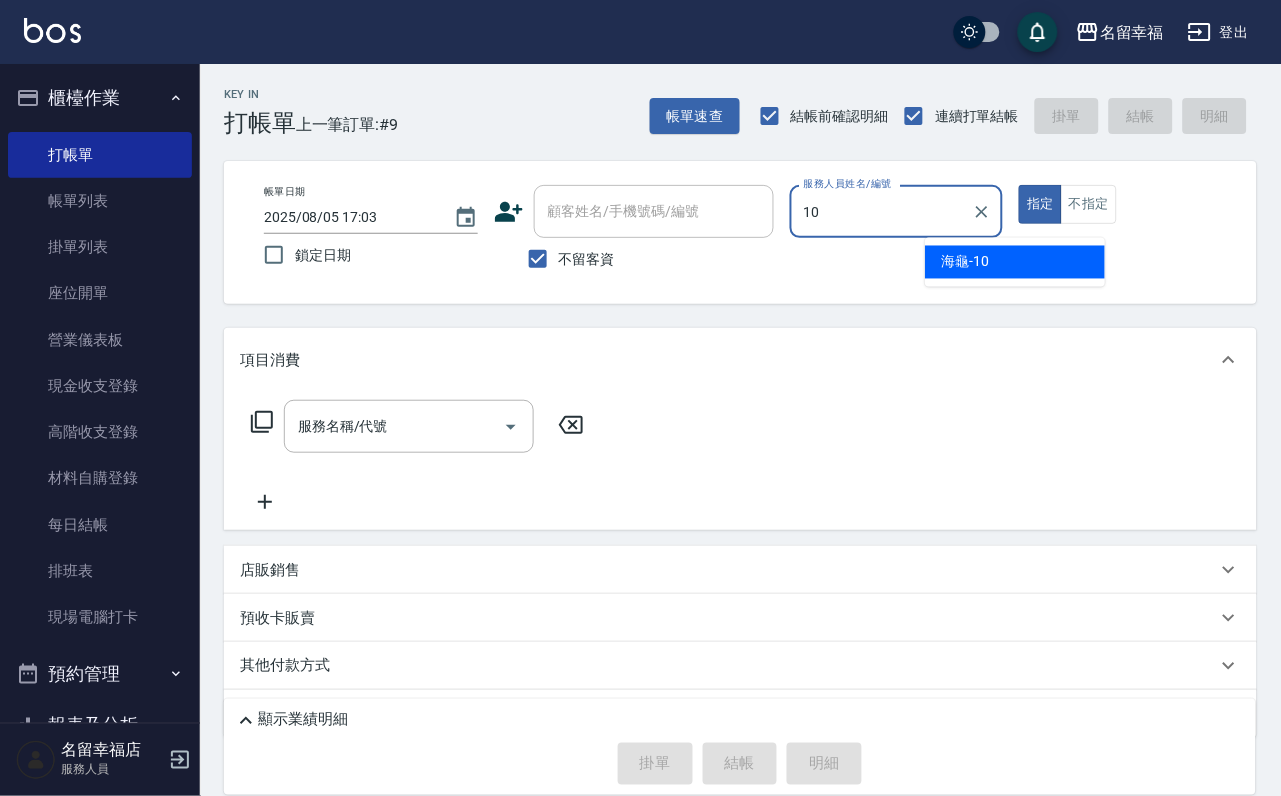 type on "海龜-10" 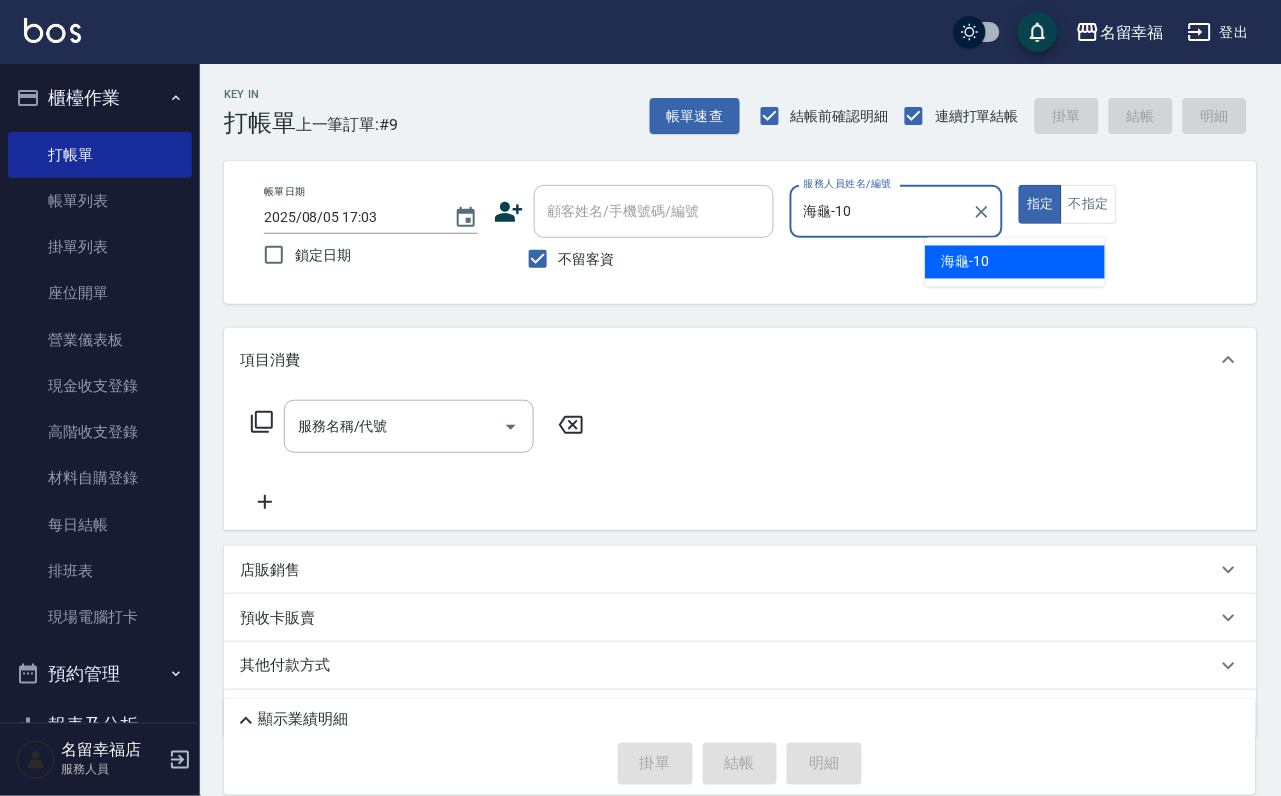 type on "true" 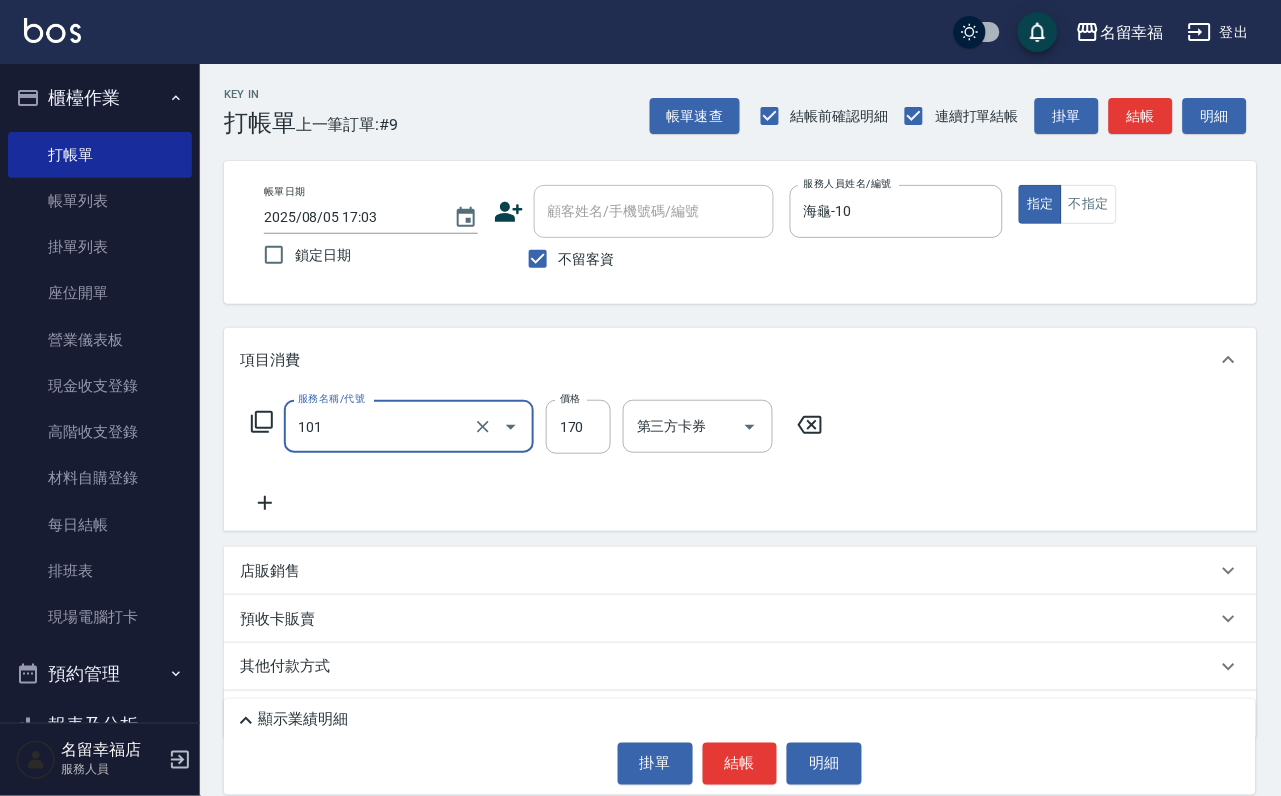 type on "洗髮(101)" 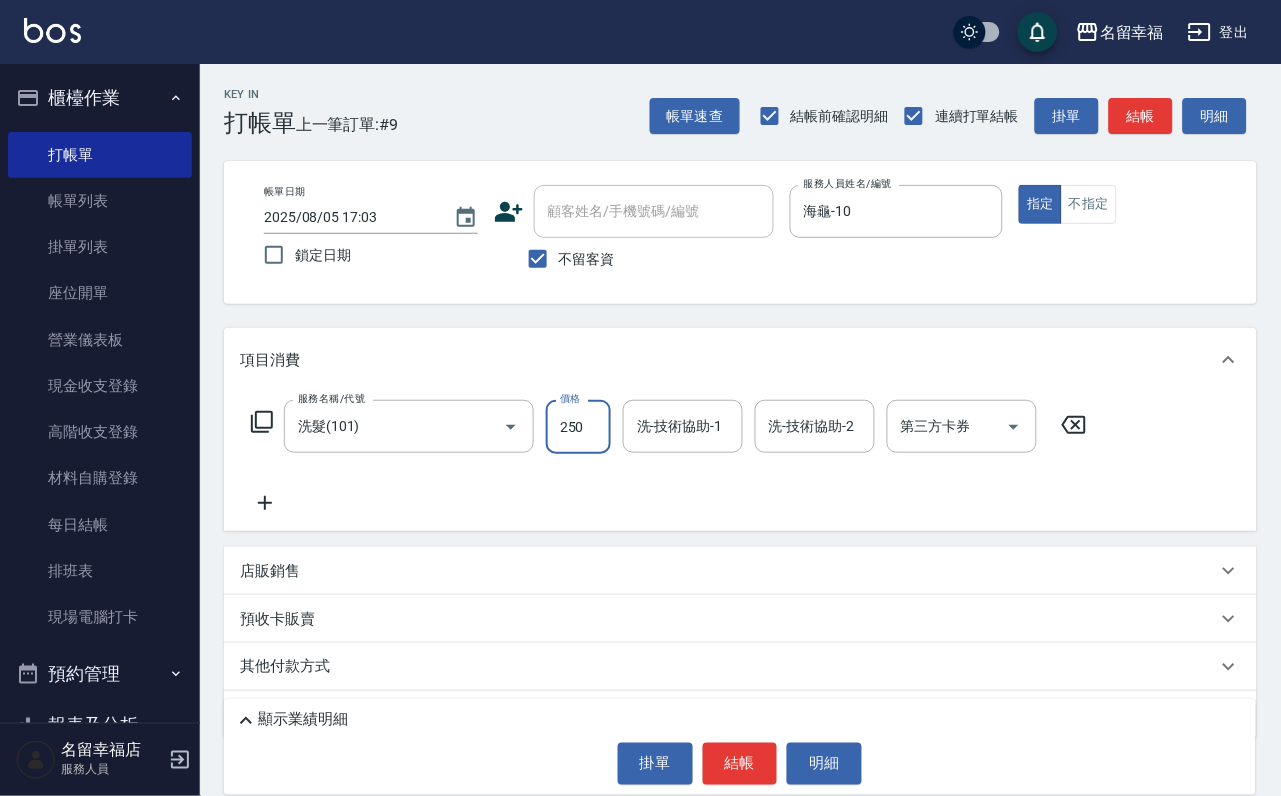 type on "250" 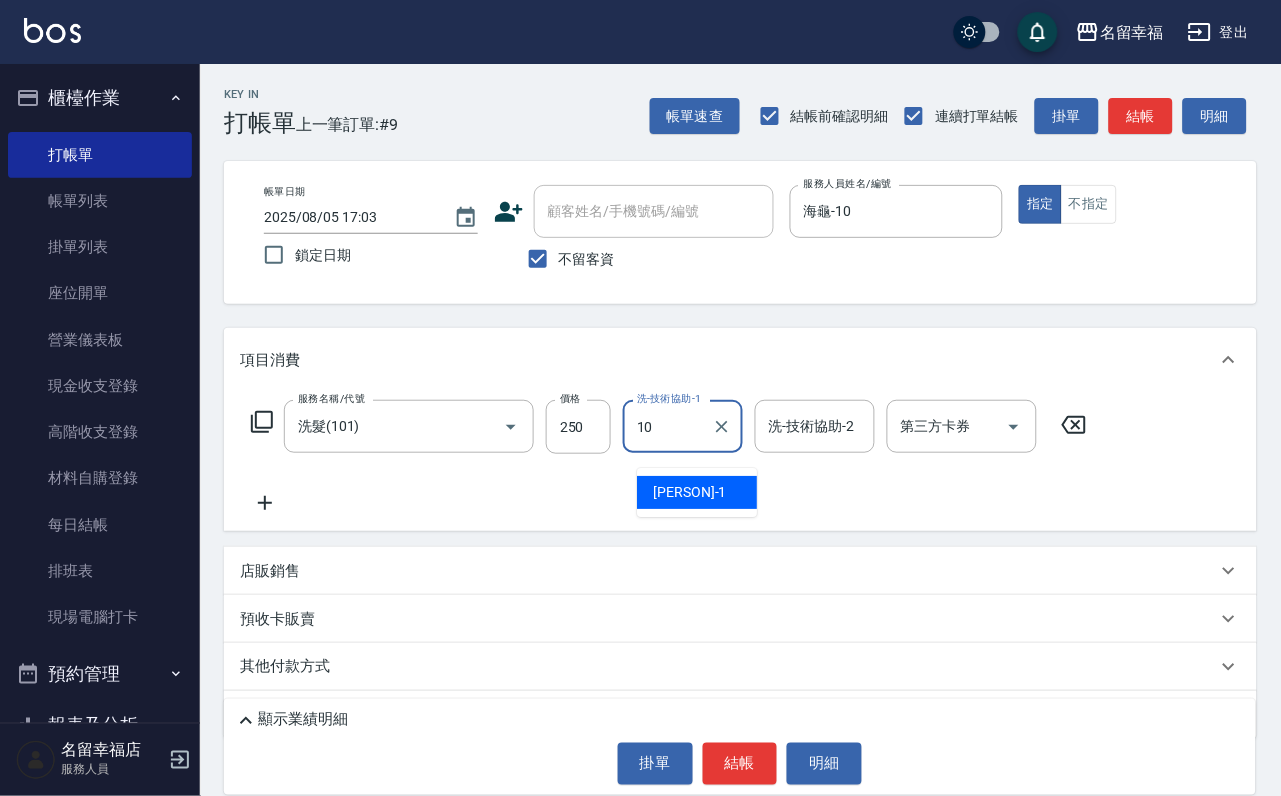 type on "海龜-10" 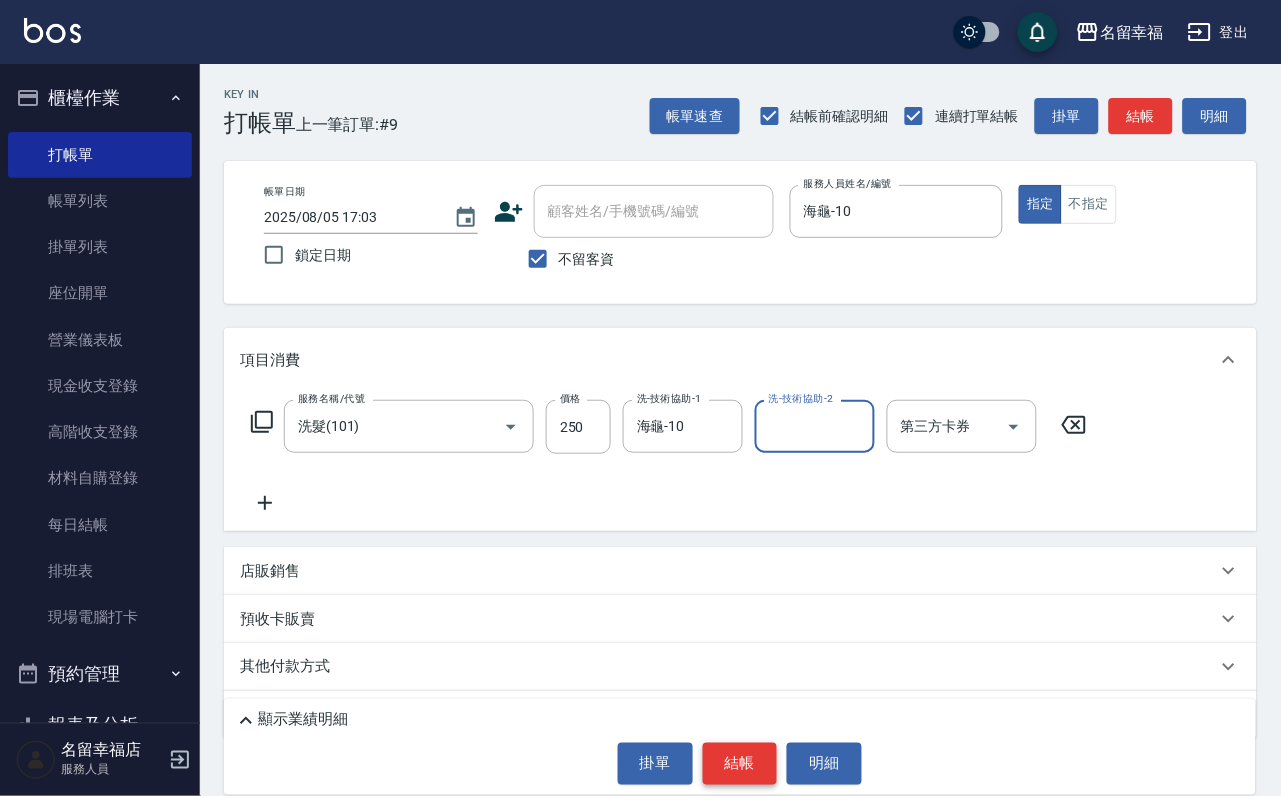 click on "結帳" at bounding box center [740, 764] 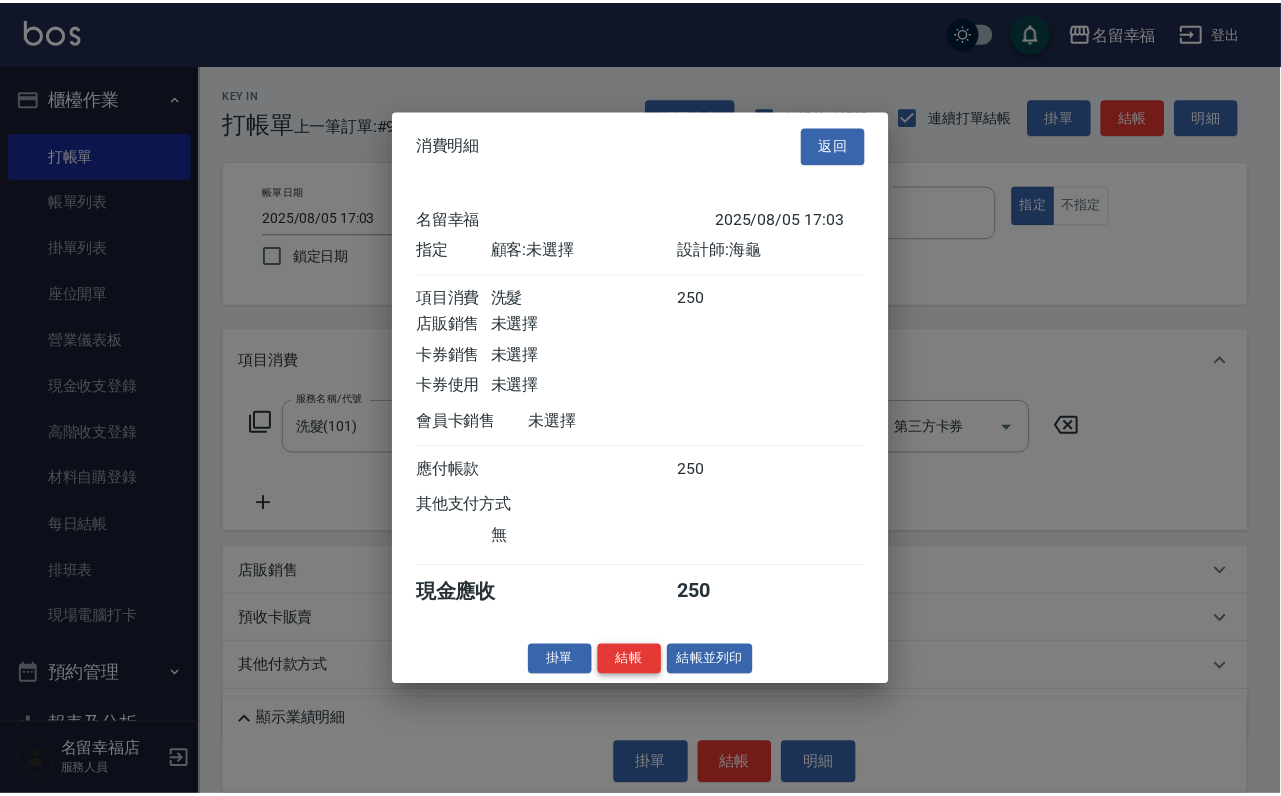 scroll, scrollTop: 247, scrollLeft: 0, axis: vertical 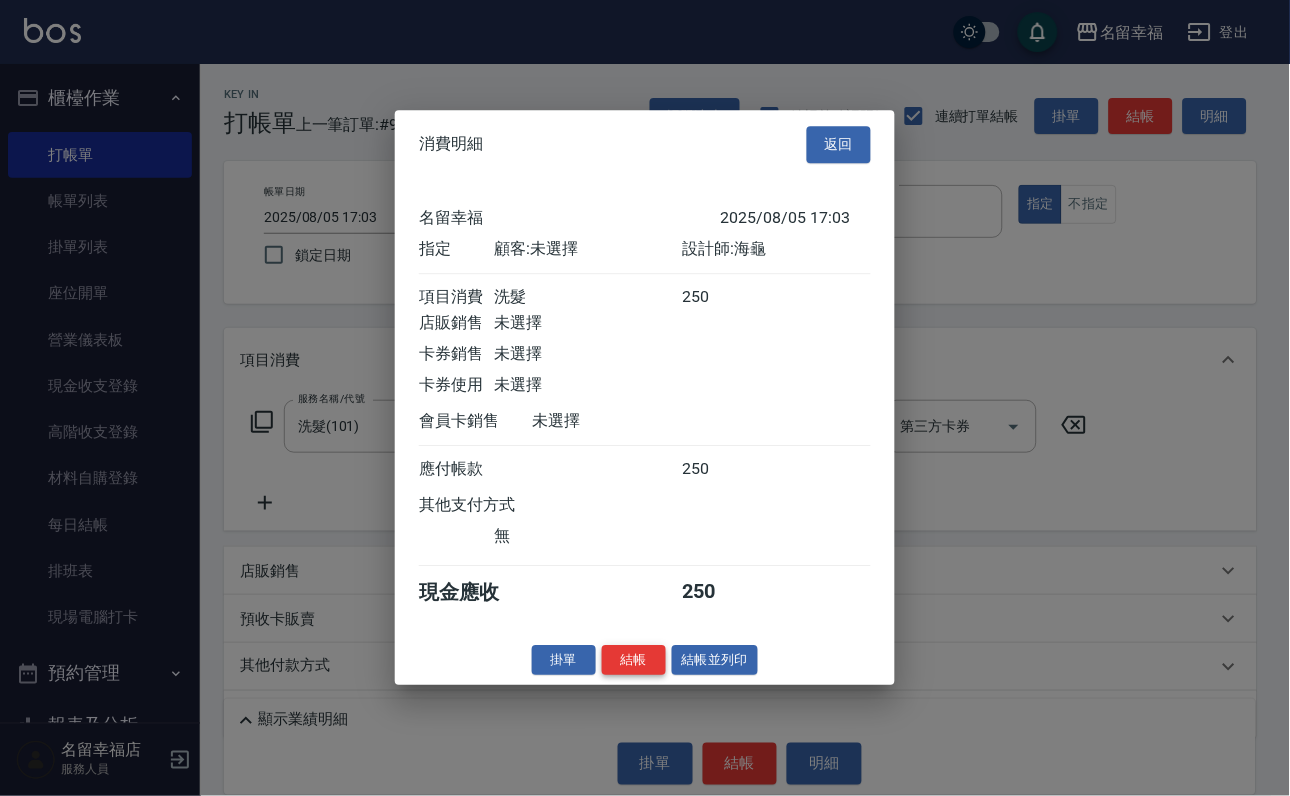 click on "結帳" at bounding box center [634, 660] 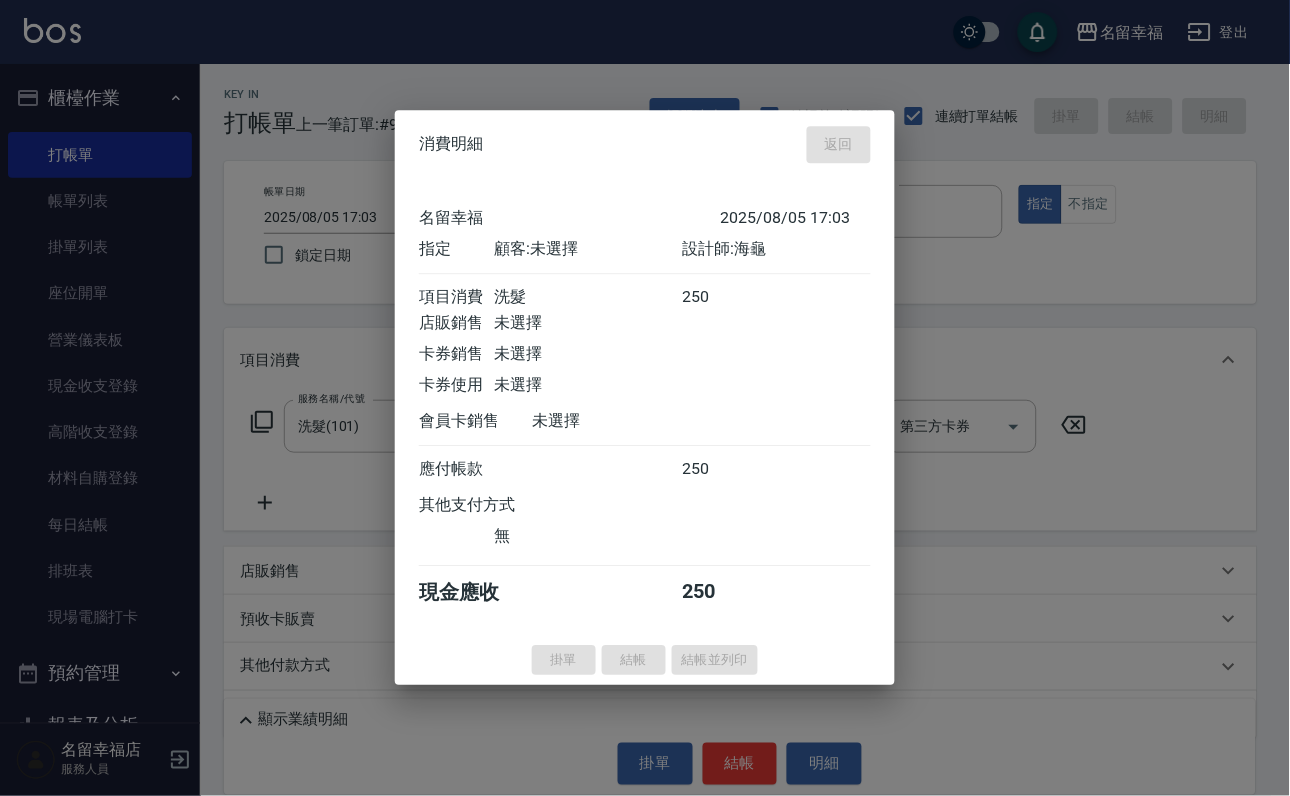 type on "2025/08/05 17:47" 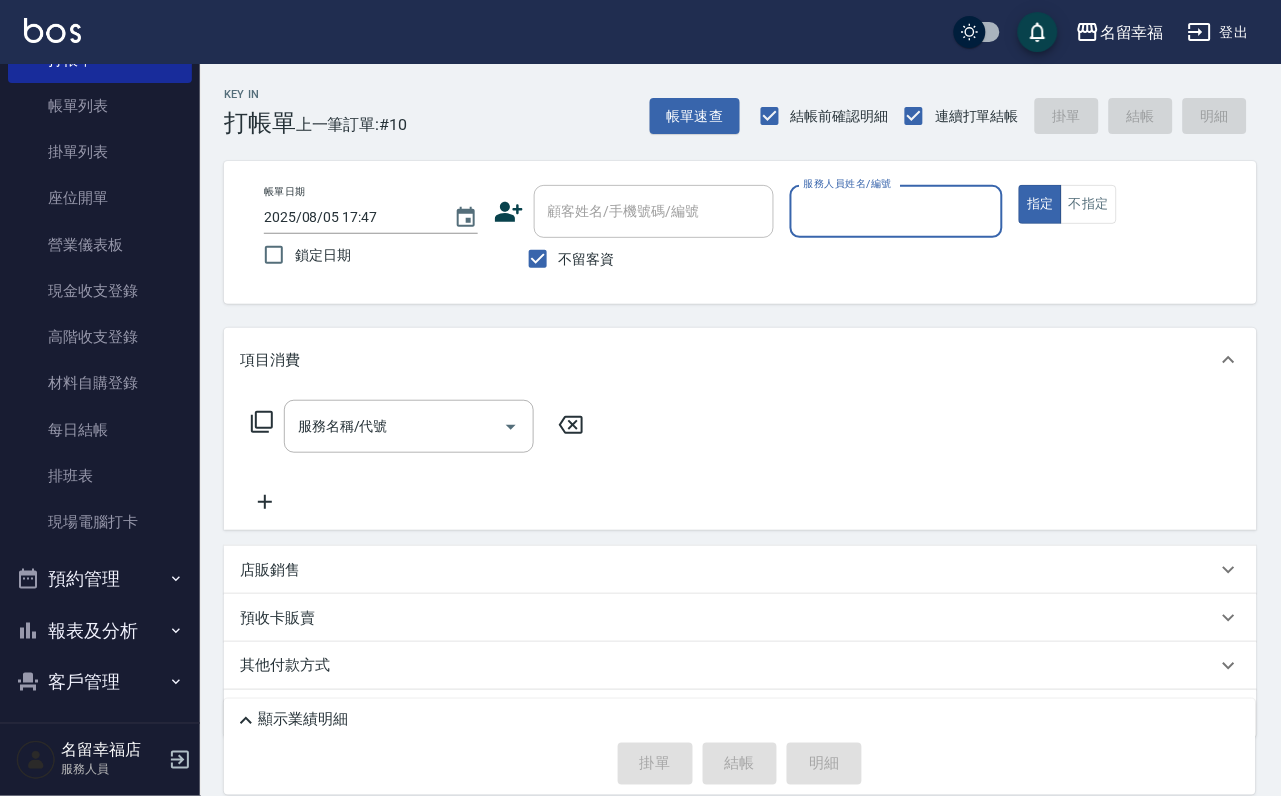 scroll, scrollTop: 229, scrollLeft: 0, axis: vertical 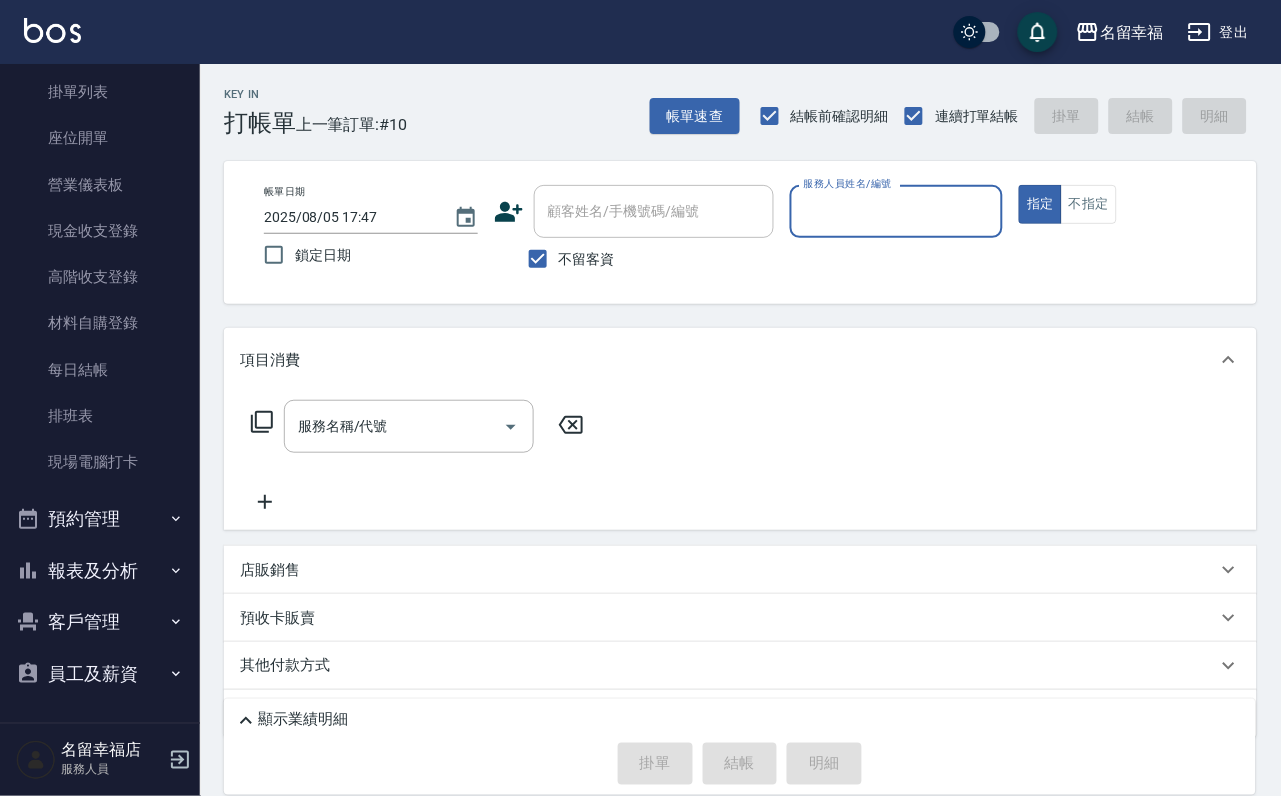 click on "報表及分析" at bounding box center (100, 571) 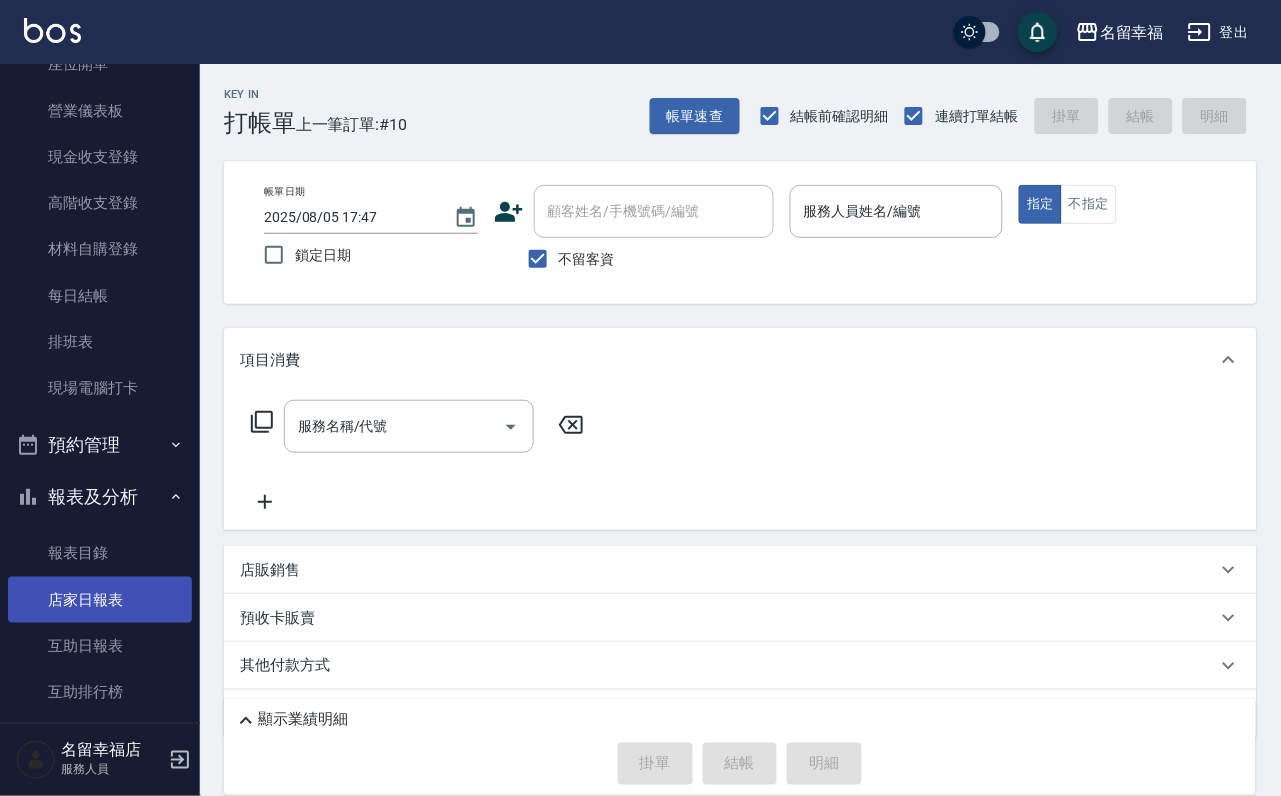 click on "店家日報表" at bounding box center (100, 600) 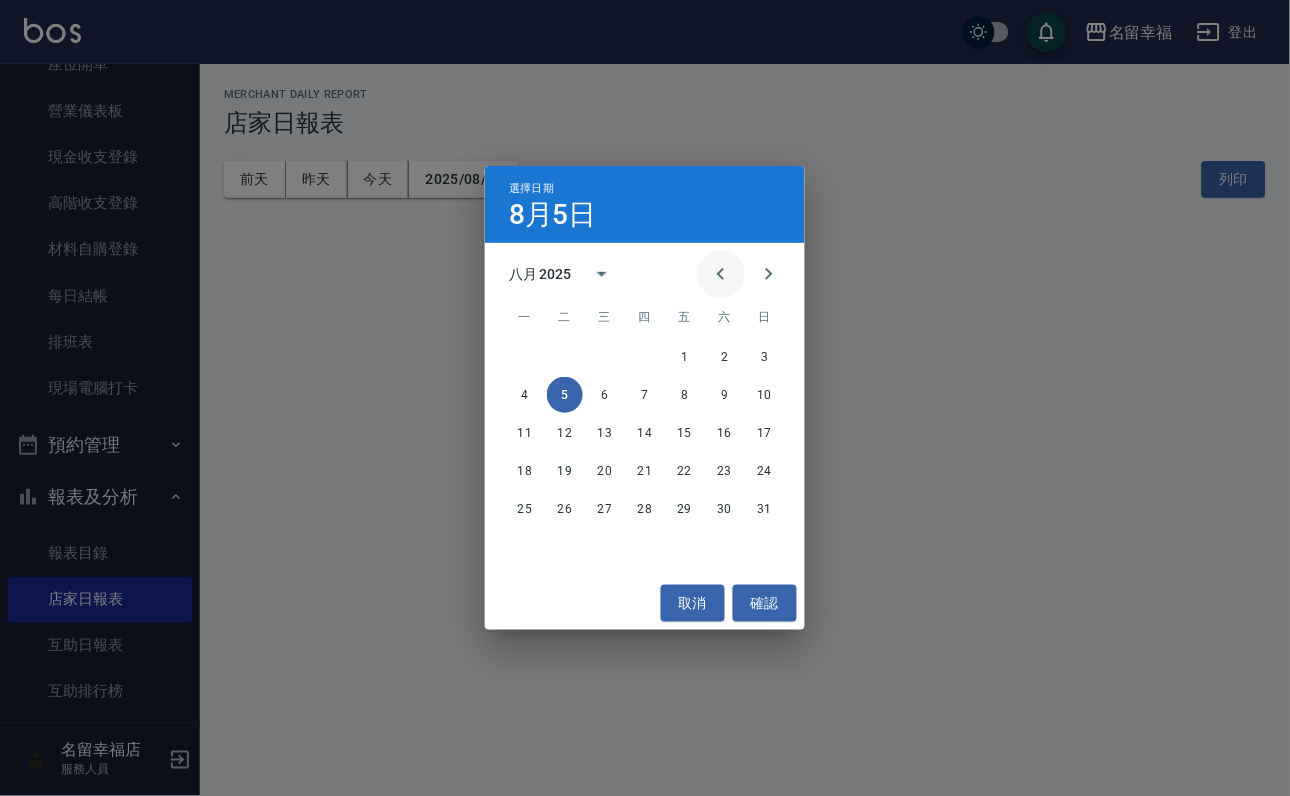click 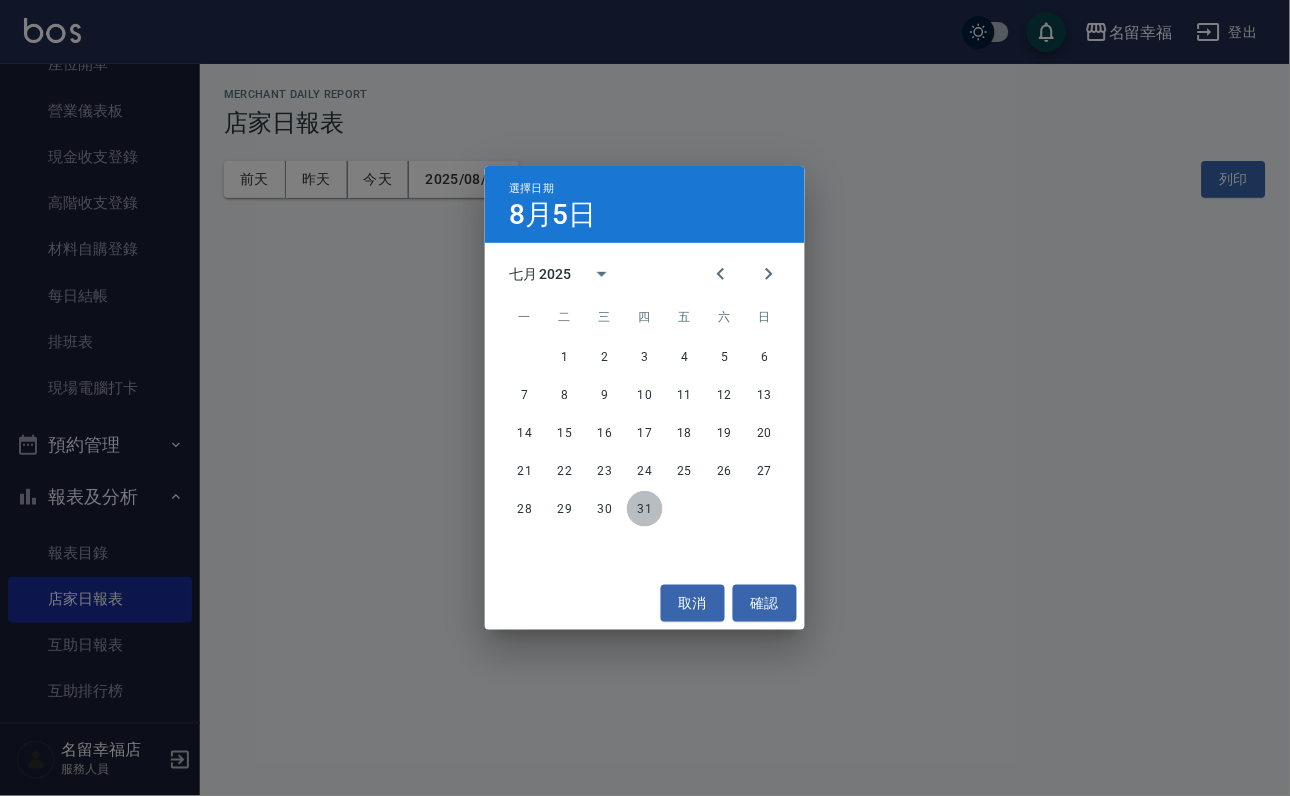 click on "31" at bounding box center [645, 509] 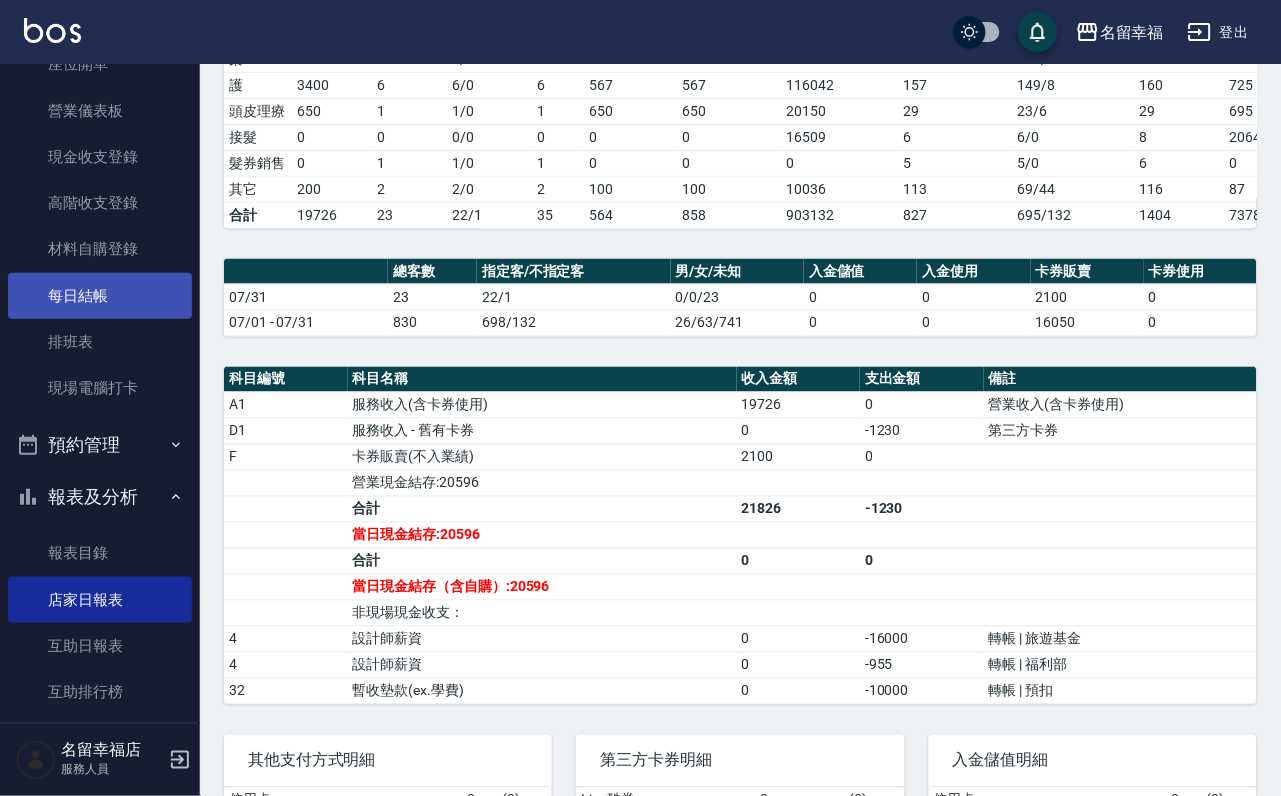 scroll, scrollTop: 367, scrollLeft: 0, axis: vertical 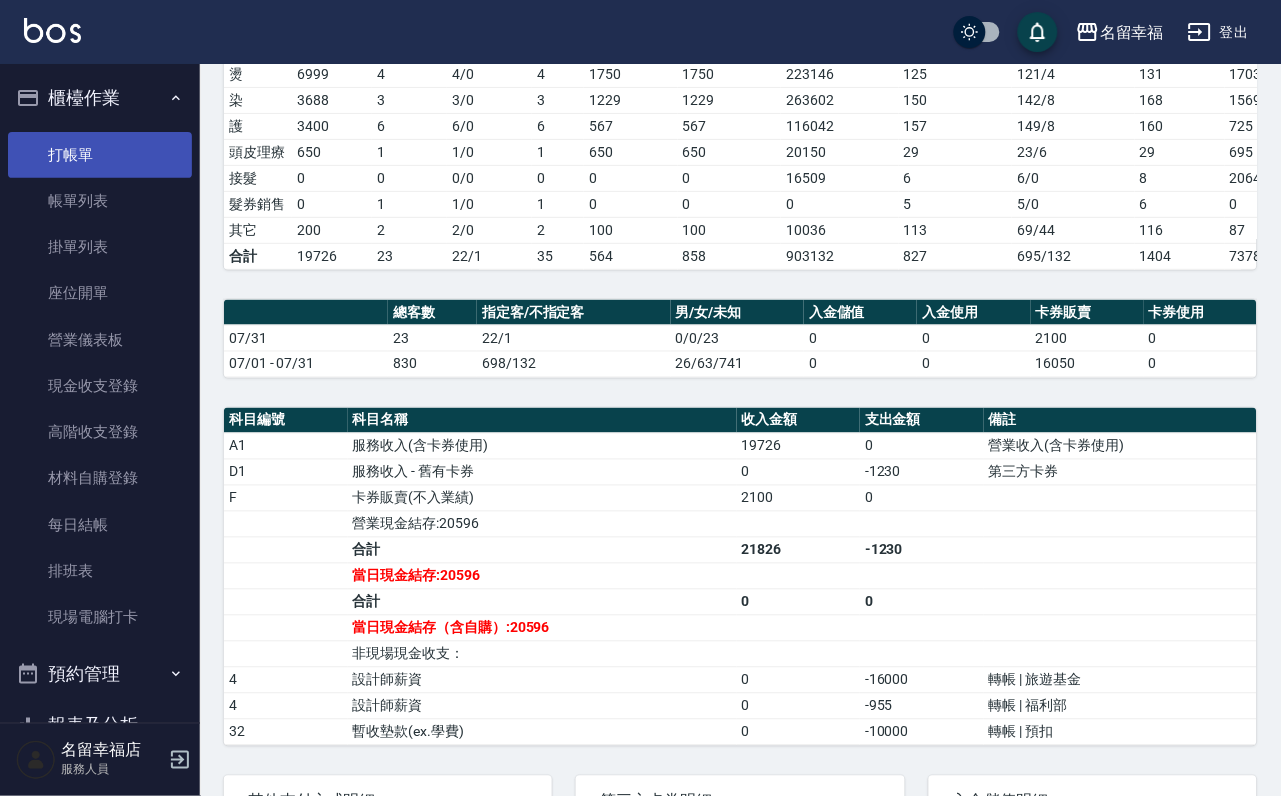 click on "打帳單" at bounding box center [100, 155] 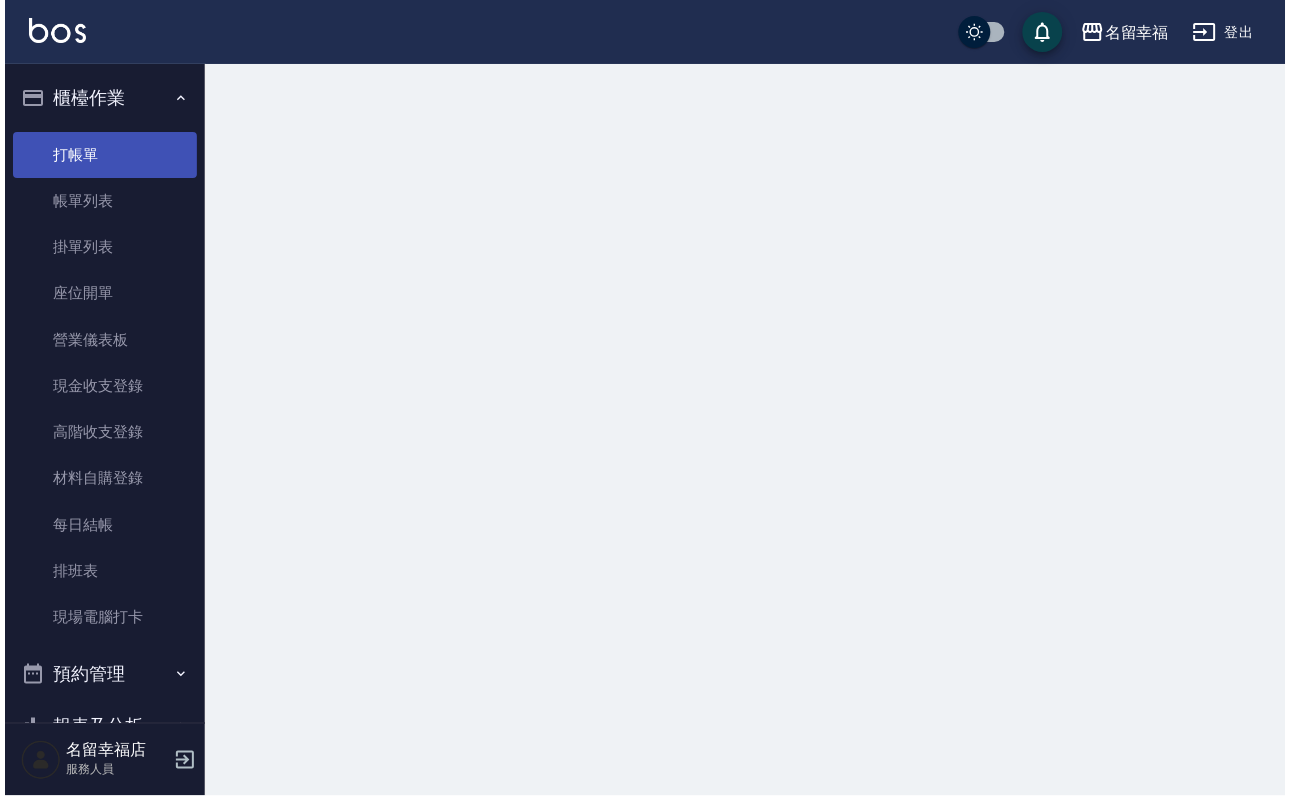 scroll, scrollTop: 0, scrollLeft: 0, axis: both 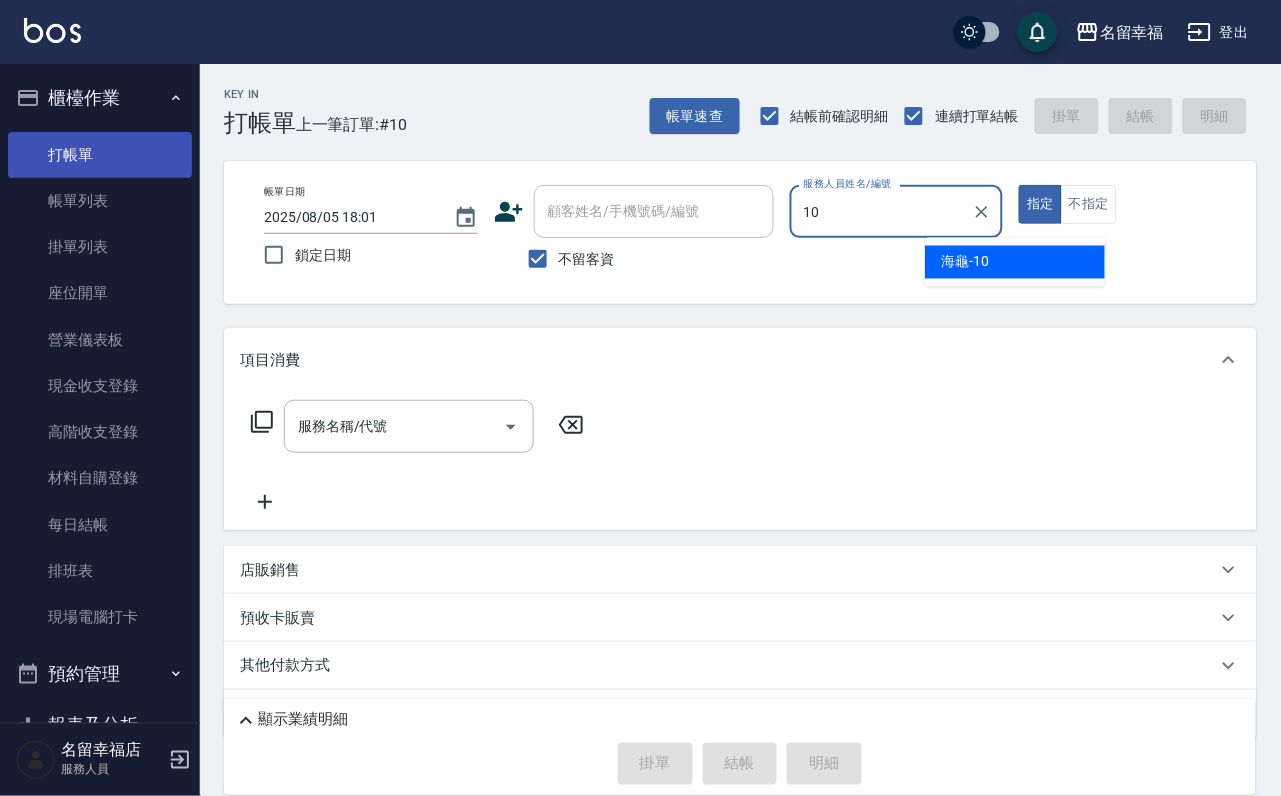 type on "海龜-10" 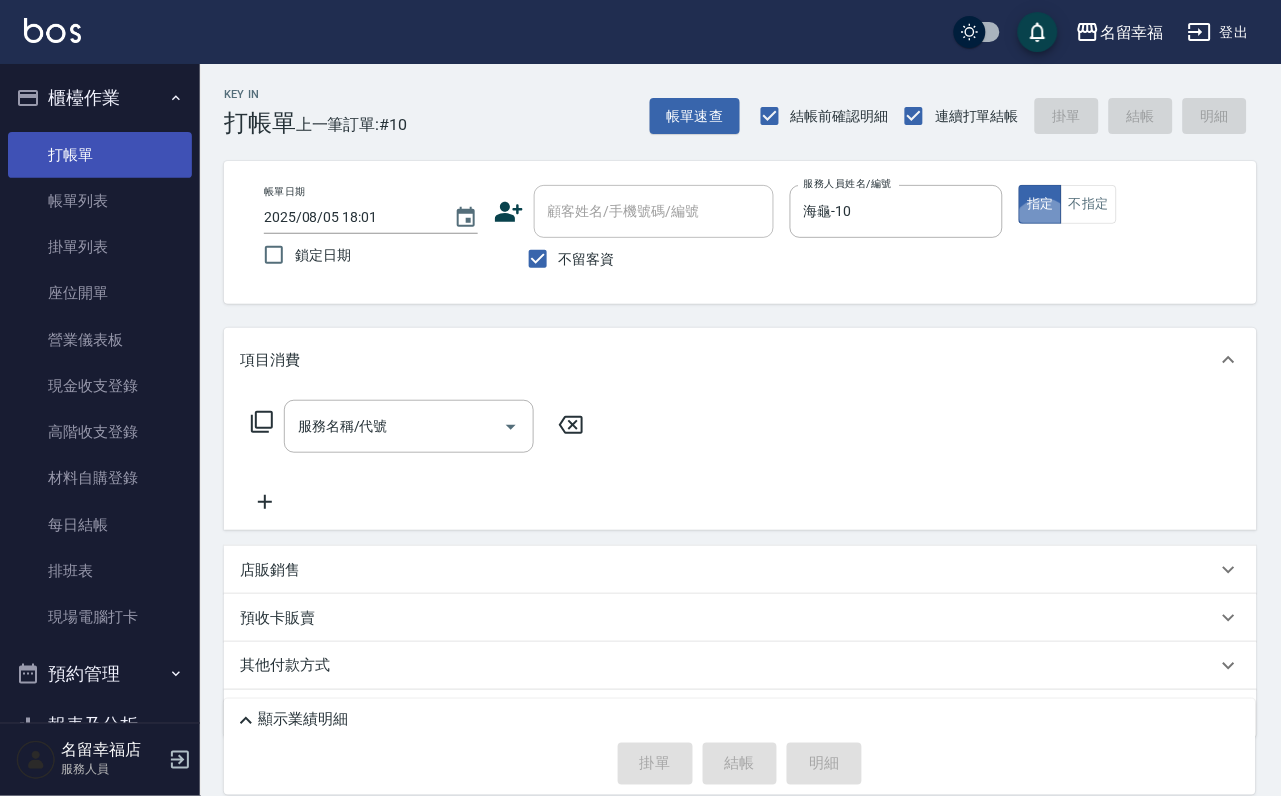 type on "true" 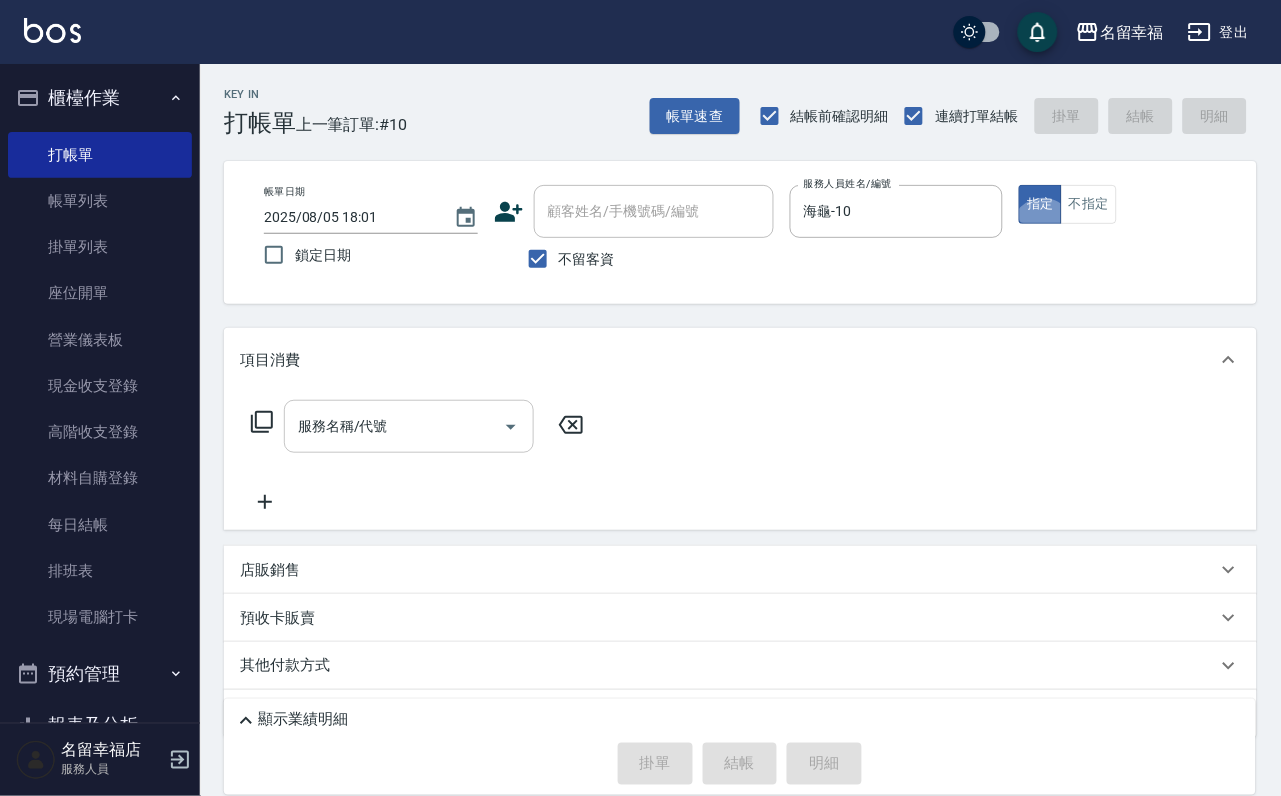click on "服務名稱/代號 服務名稱/代號" at bounding box center [409, 426] 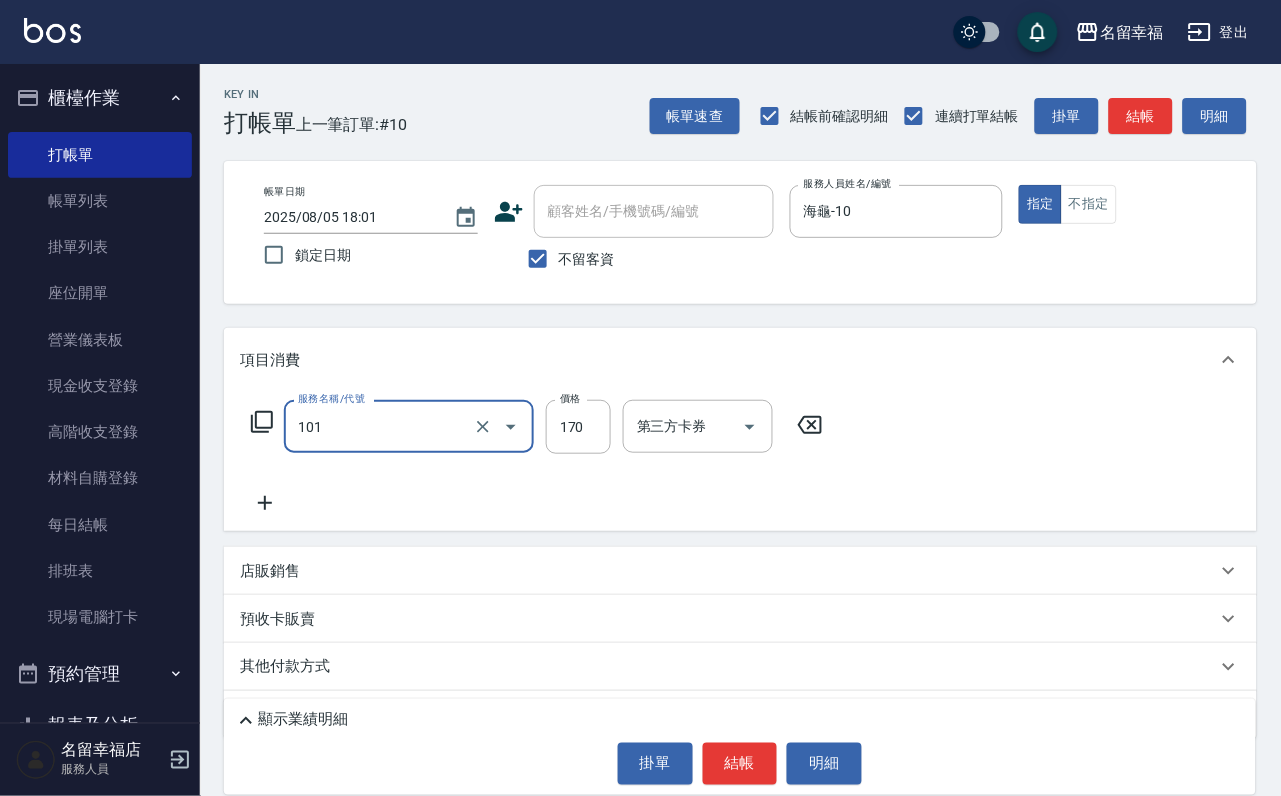 type on "洗髮(101)" 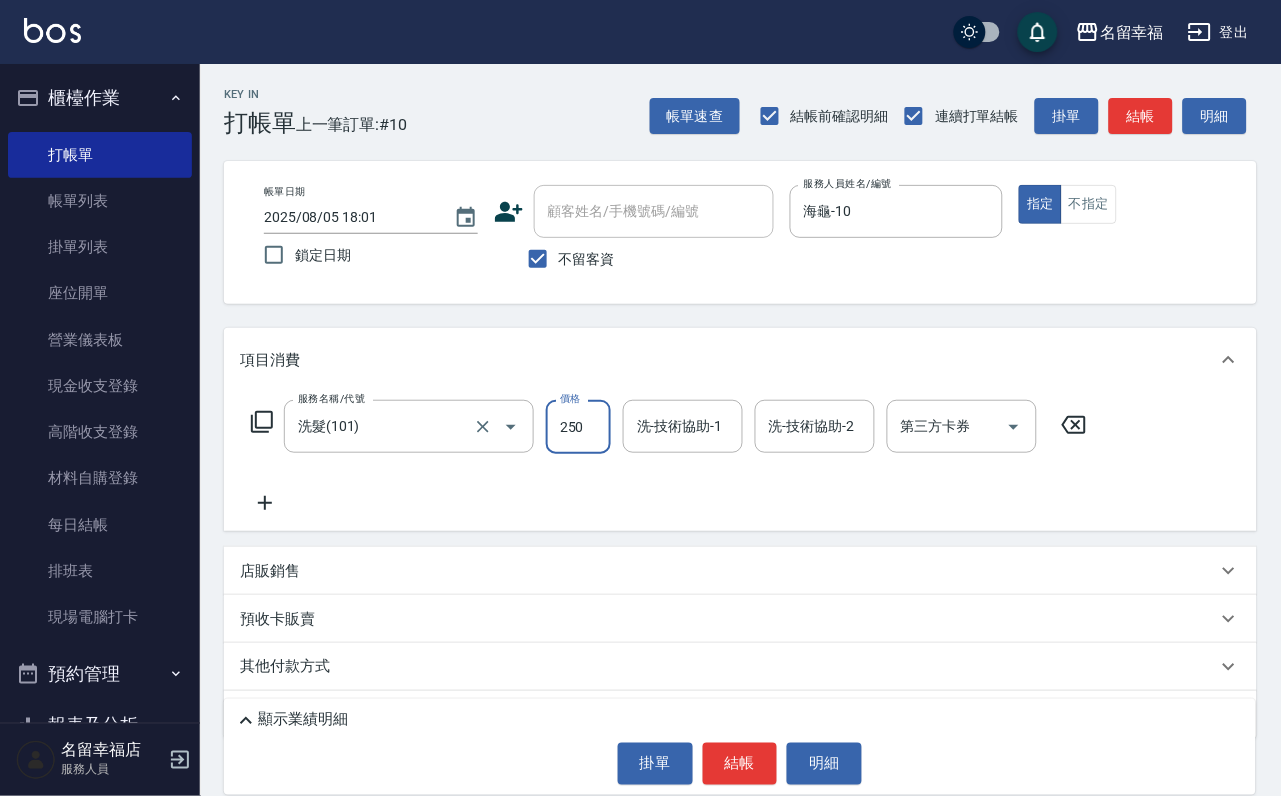 type on "250" 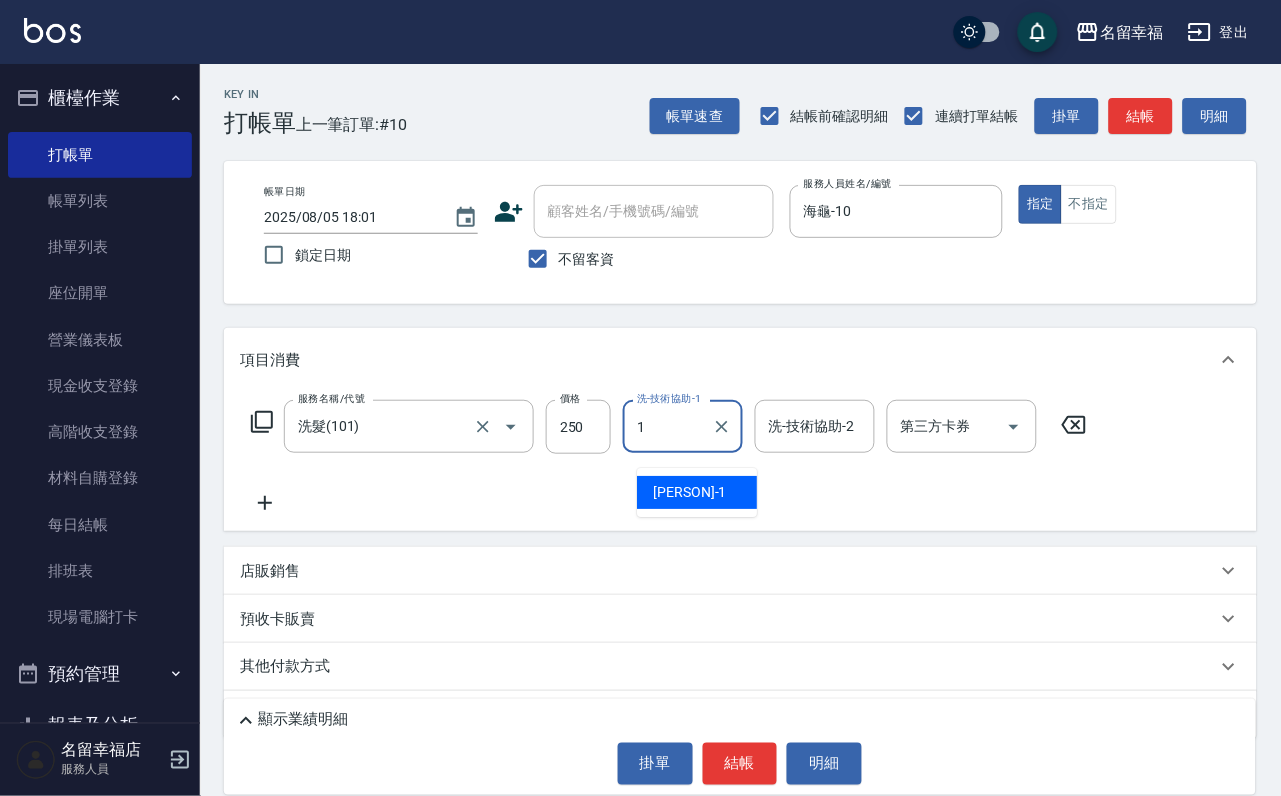 type on "珮瑜-1" 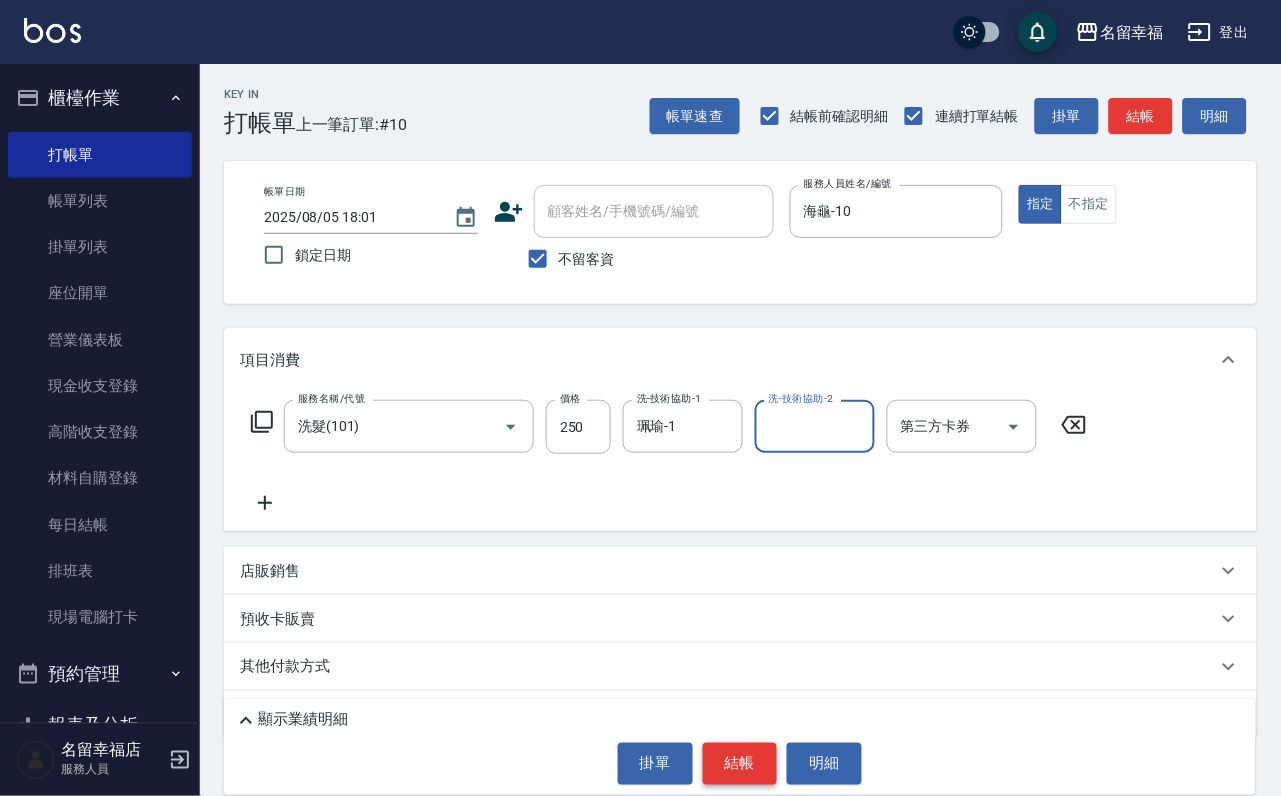 click on "結帳" at bounding box center (740, 764) 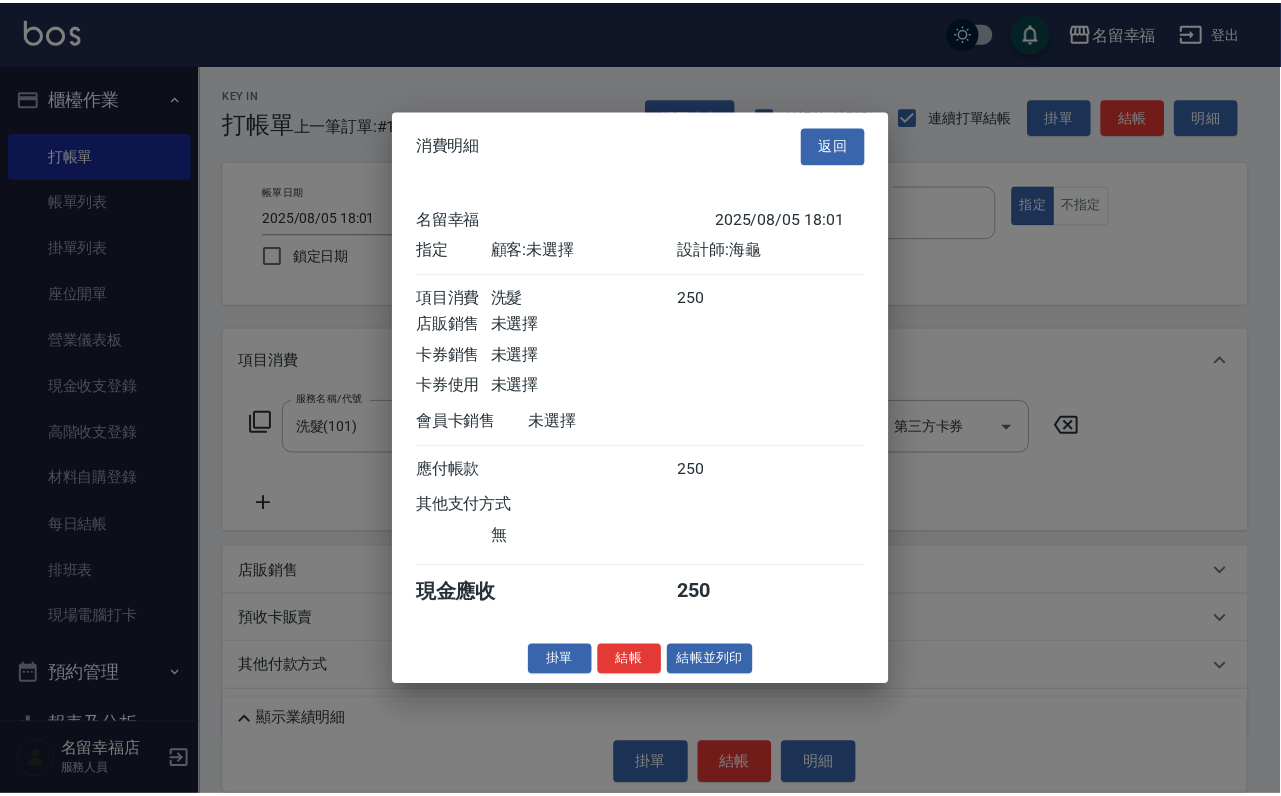 scroll, scrollTop: 247, scrollLeft: 0, axis: vertical 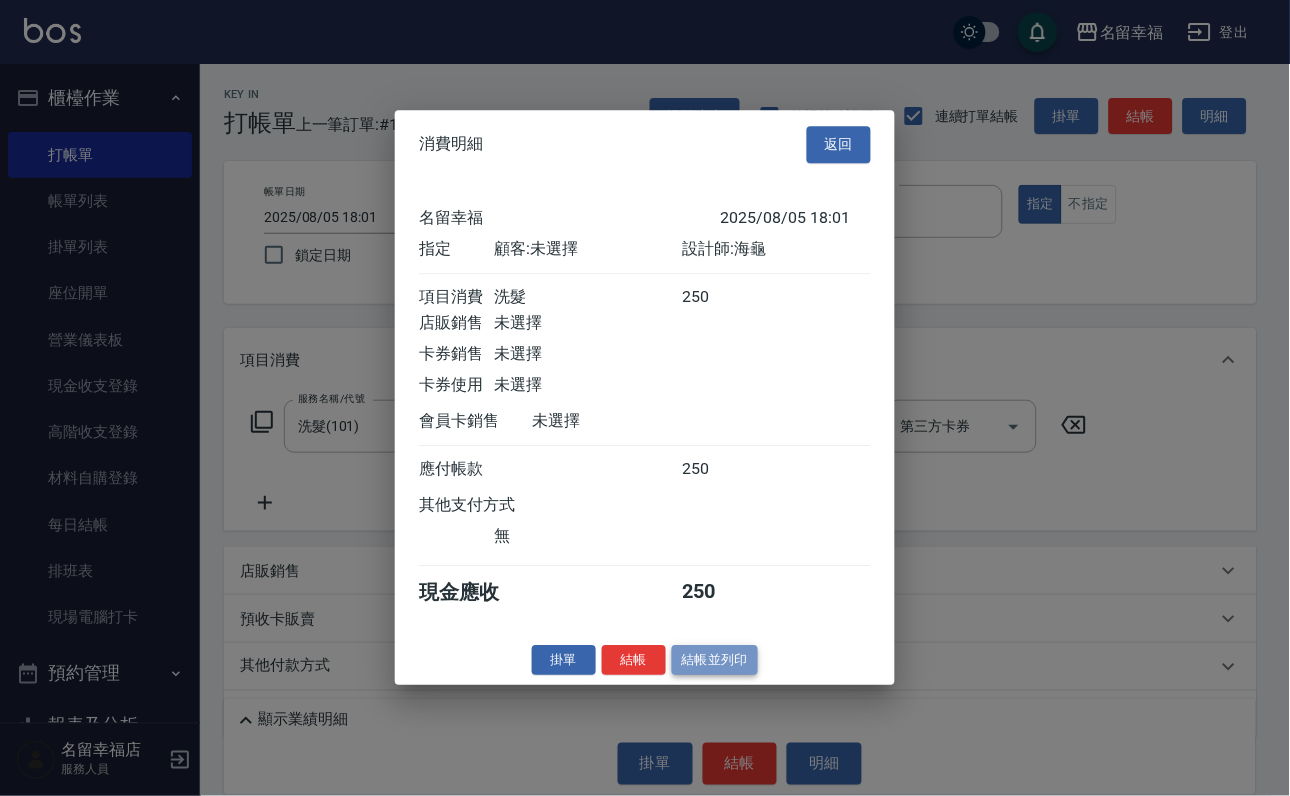 click on "結帳並列印" at bounding box center [715, 660] 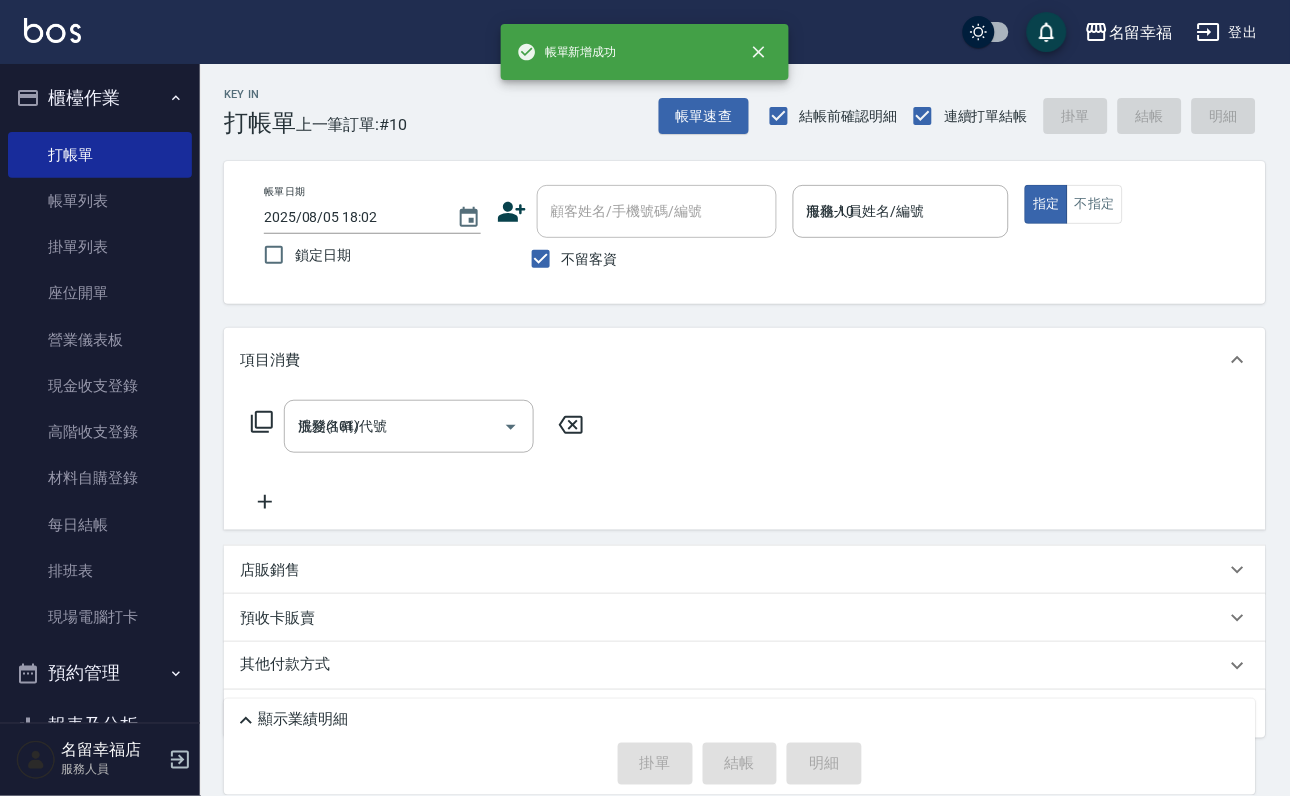 type on "2025/08/05 18:02" 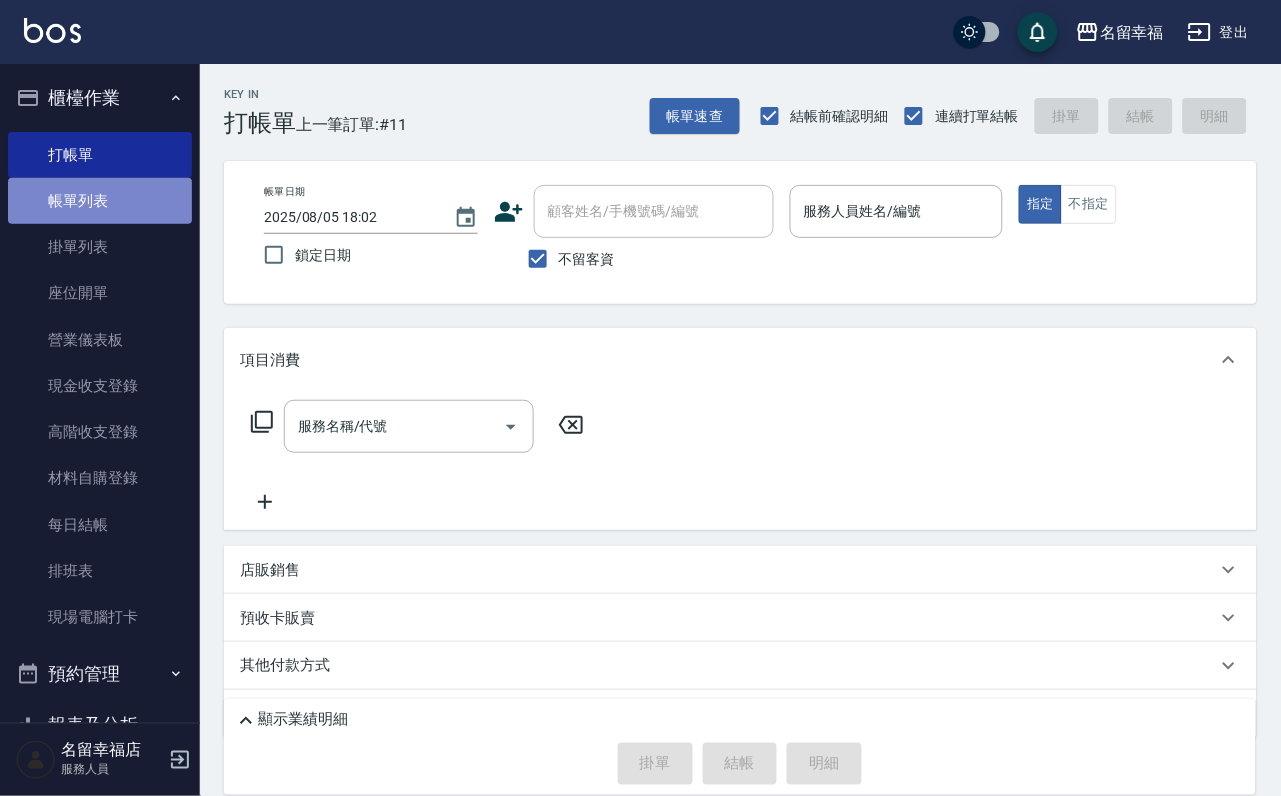 click on "帳單列表" at bounding box center [100, 201] 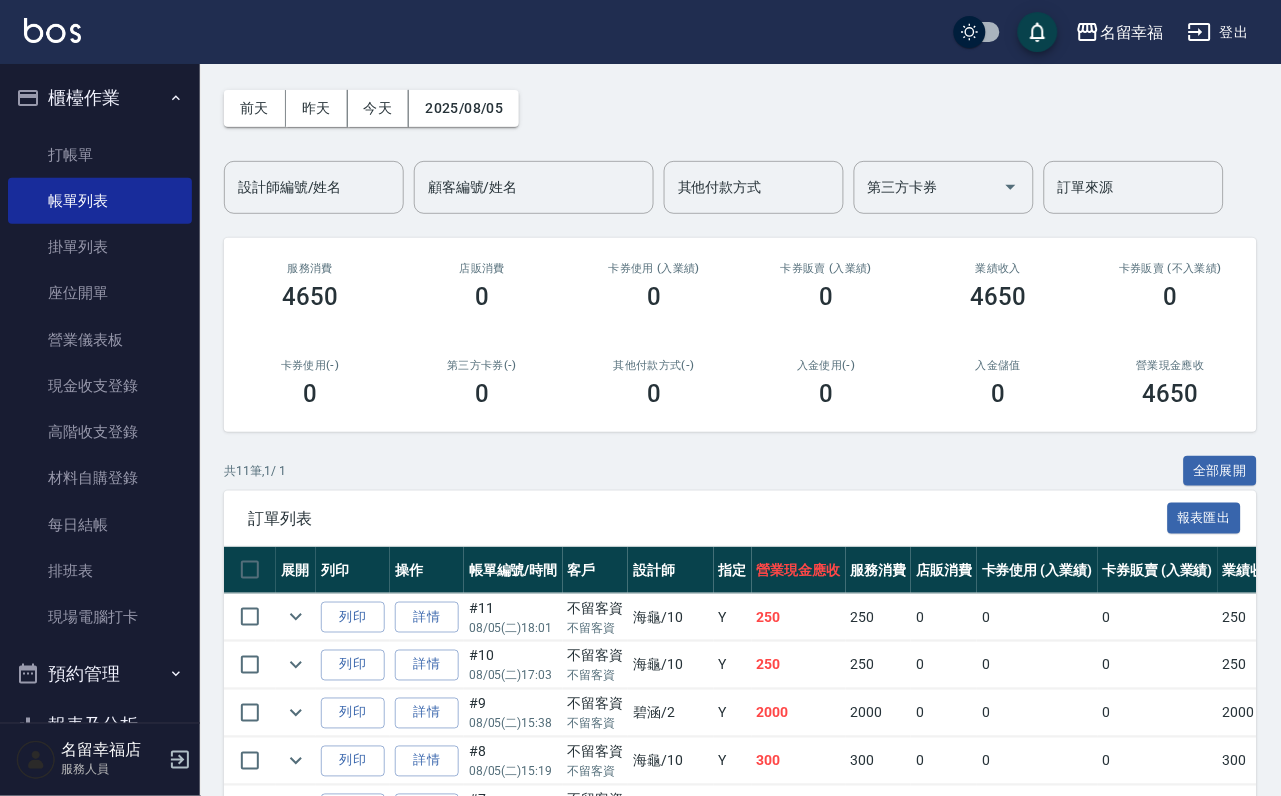 scroll, scrollTop: 150, scrollLeft: 0, axis: vertical 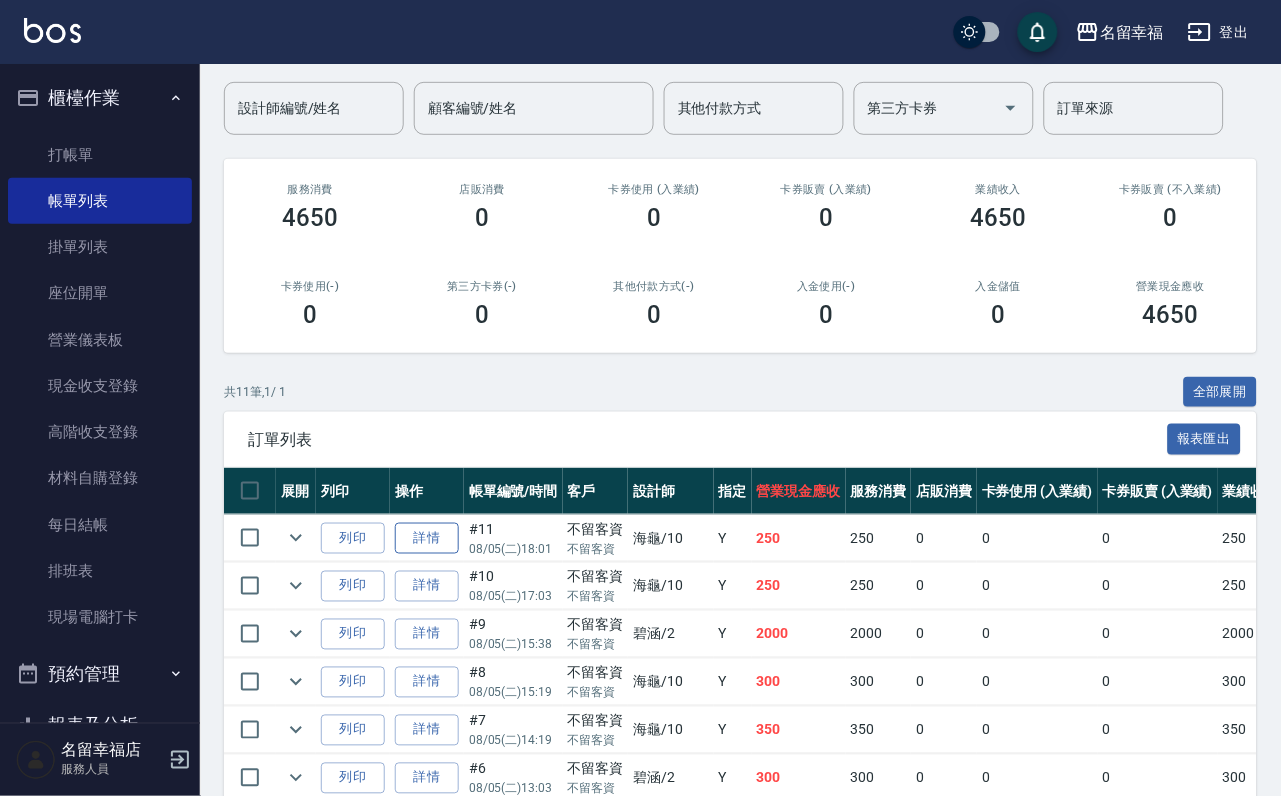 click on "詳情" at bounding box center [427, 538] 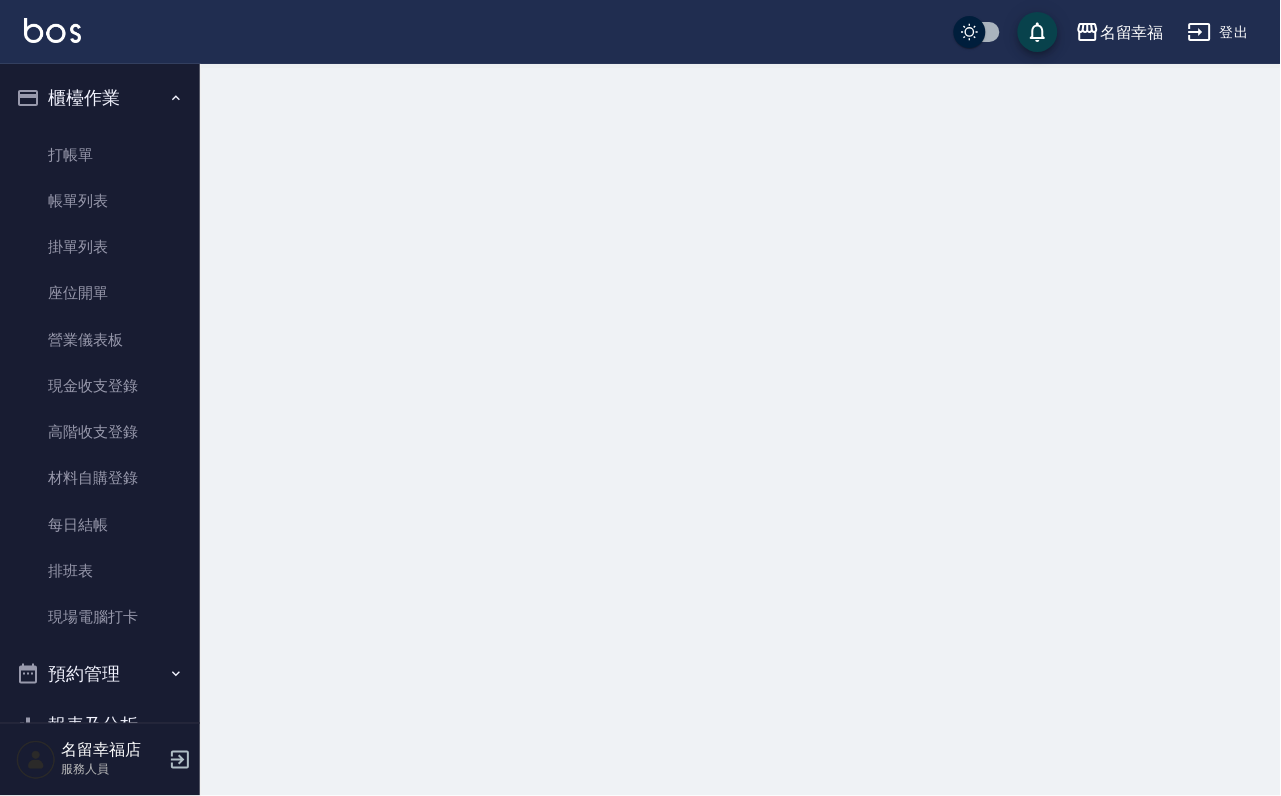 scroll, scrollTop: 0, scrollLeft: 0, axis: both 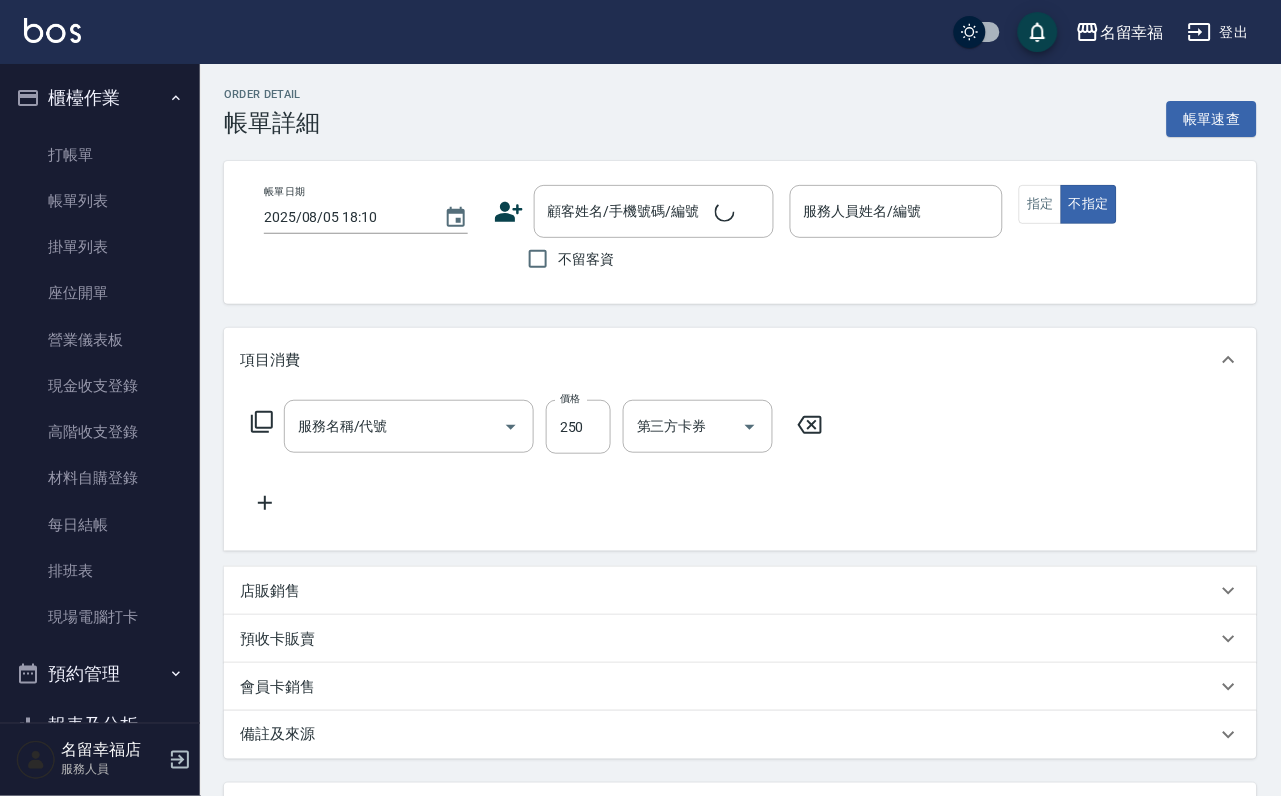 type on "2025/08/05 18:01" 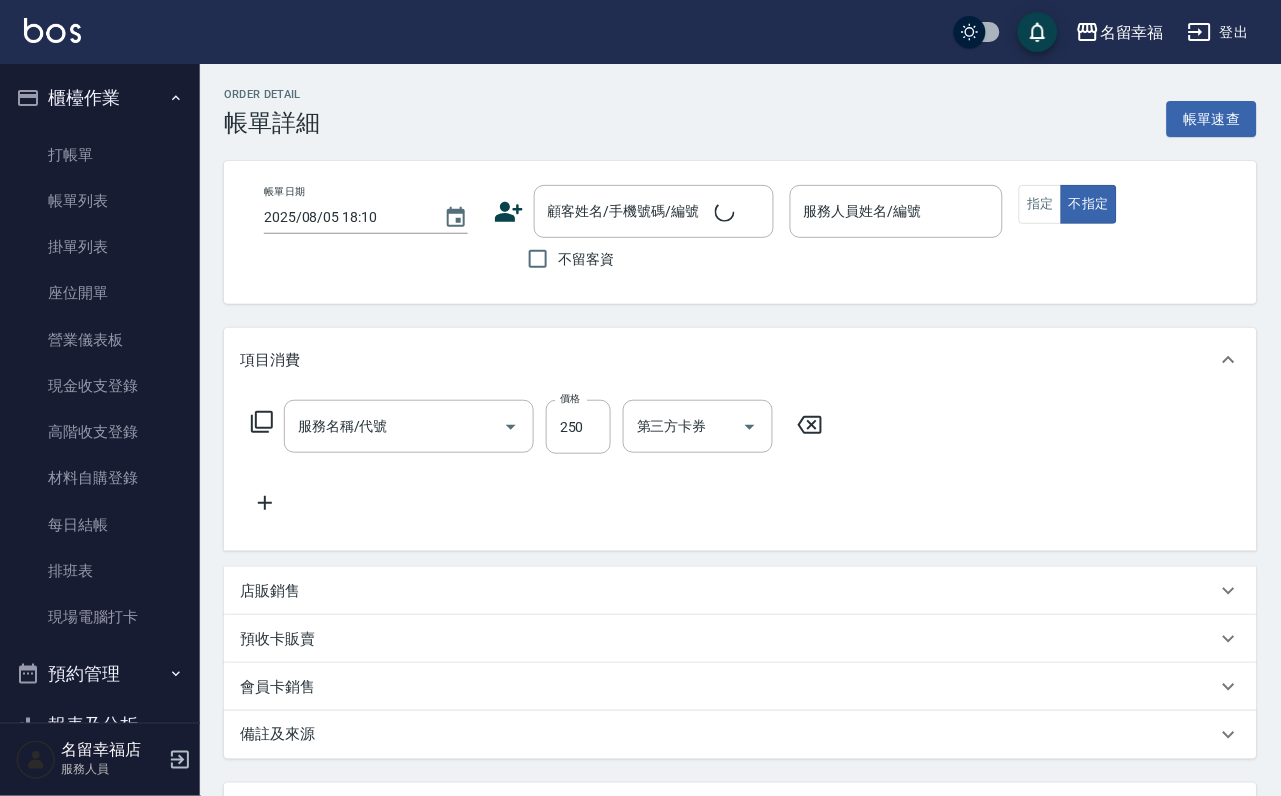 checkbox on "true" 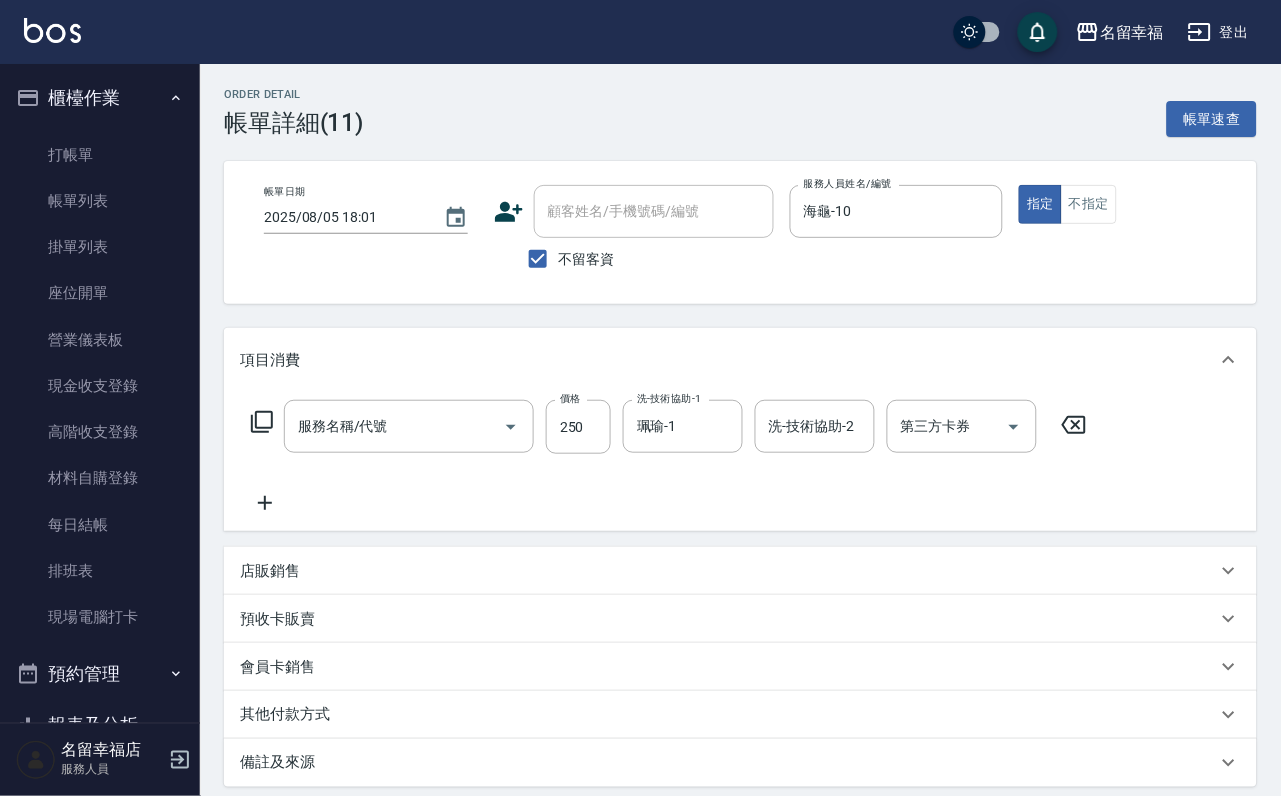 type on "洗髮(101)" 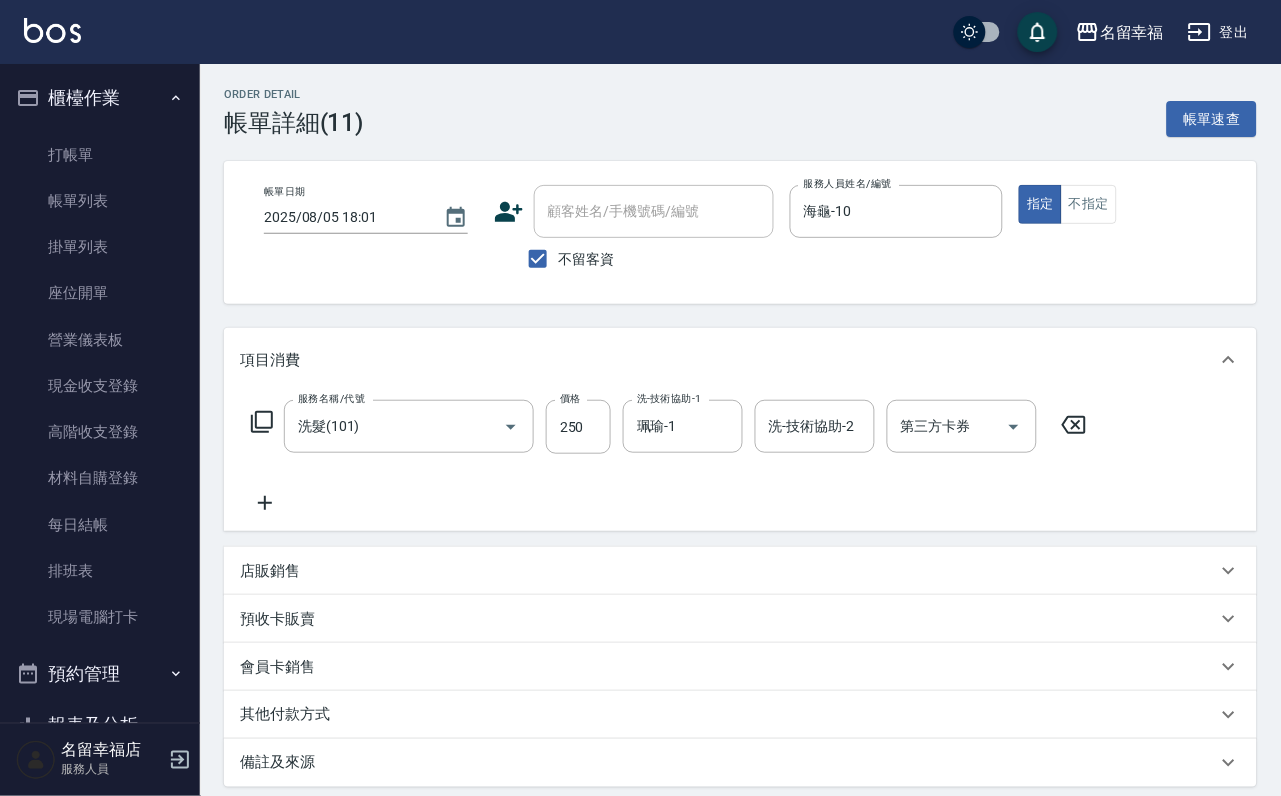 click on "店販銷售" at bounding box center [740, 571] 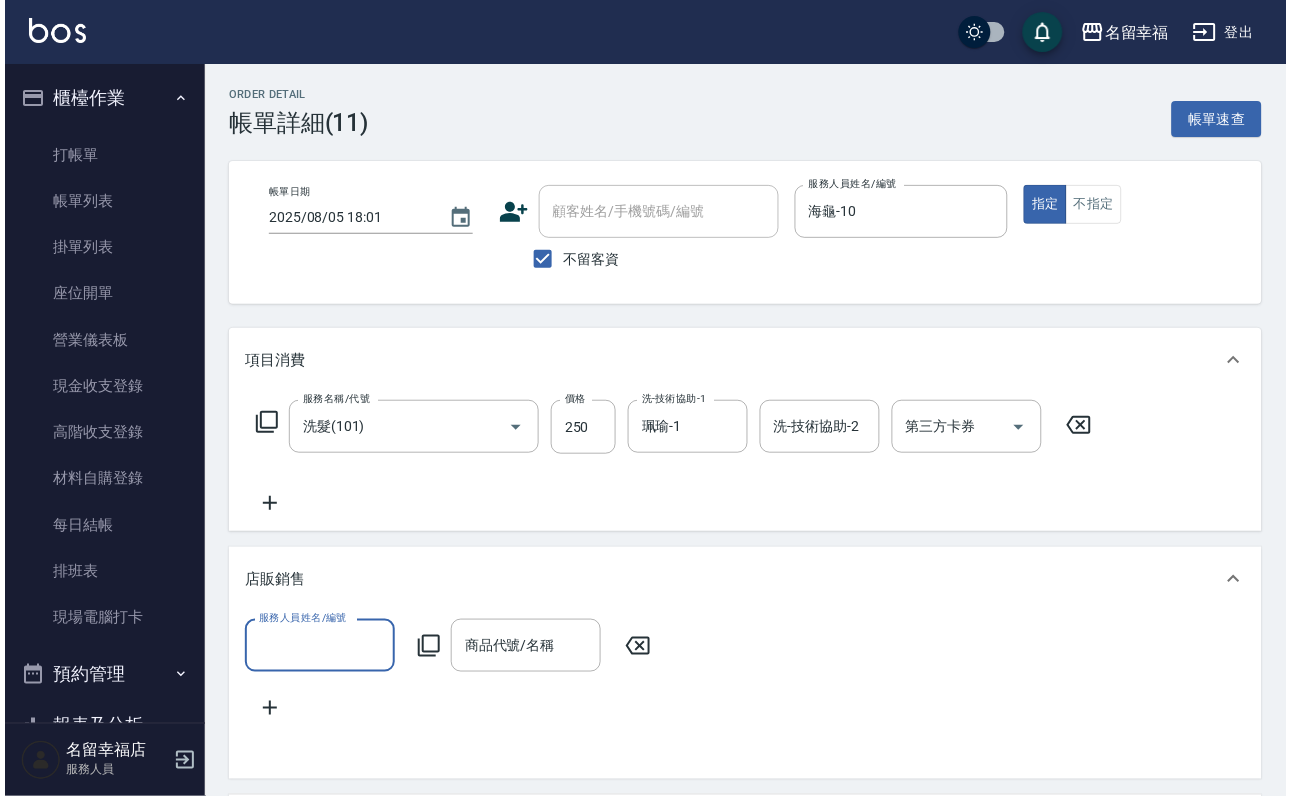 scroll, scrollTop: 0, scrollLeft: 0, axis: both 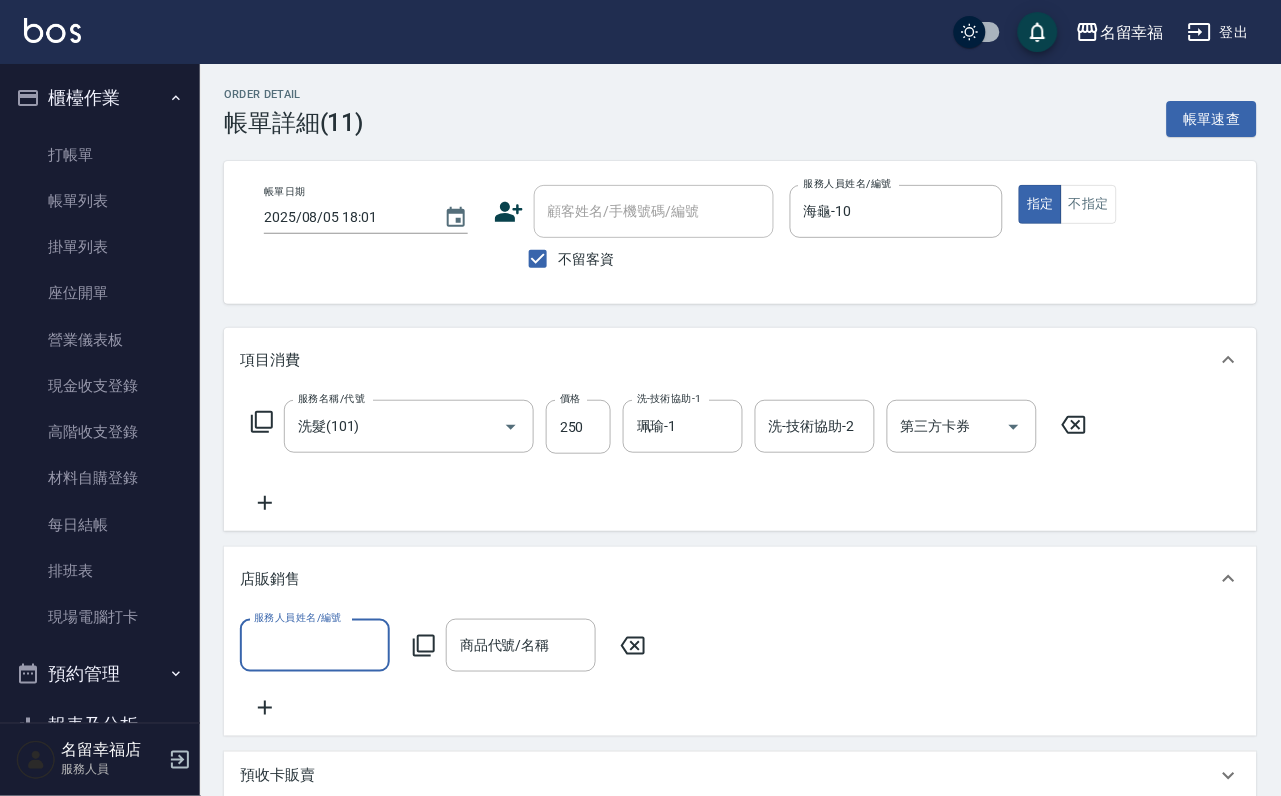 click 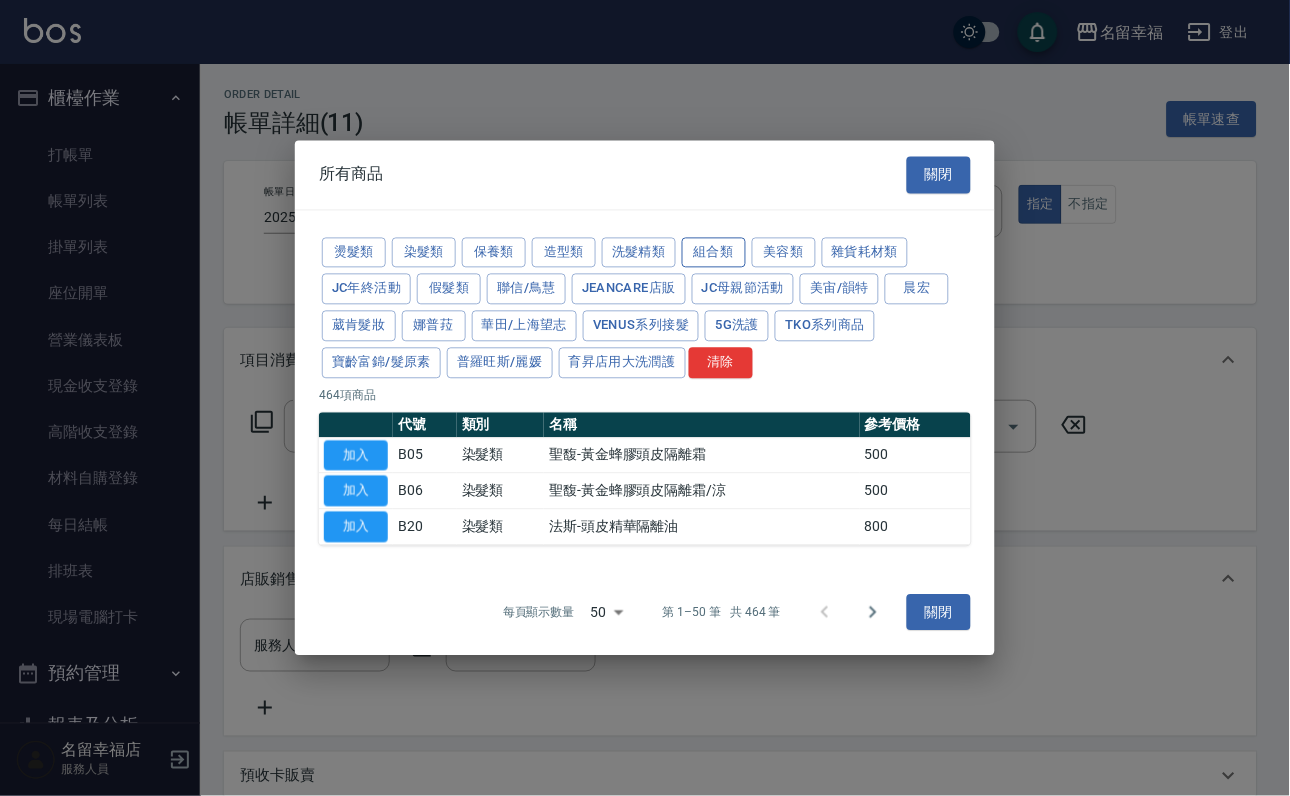 click on "組合類" at bounding box center [714, 252] 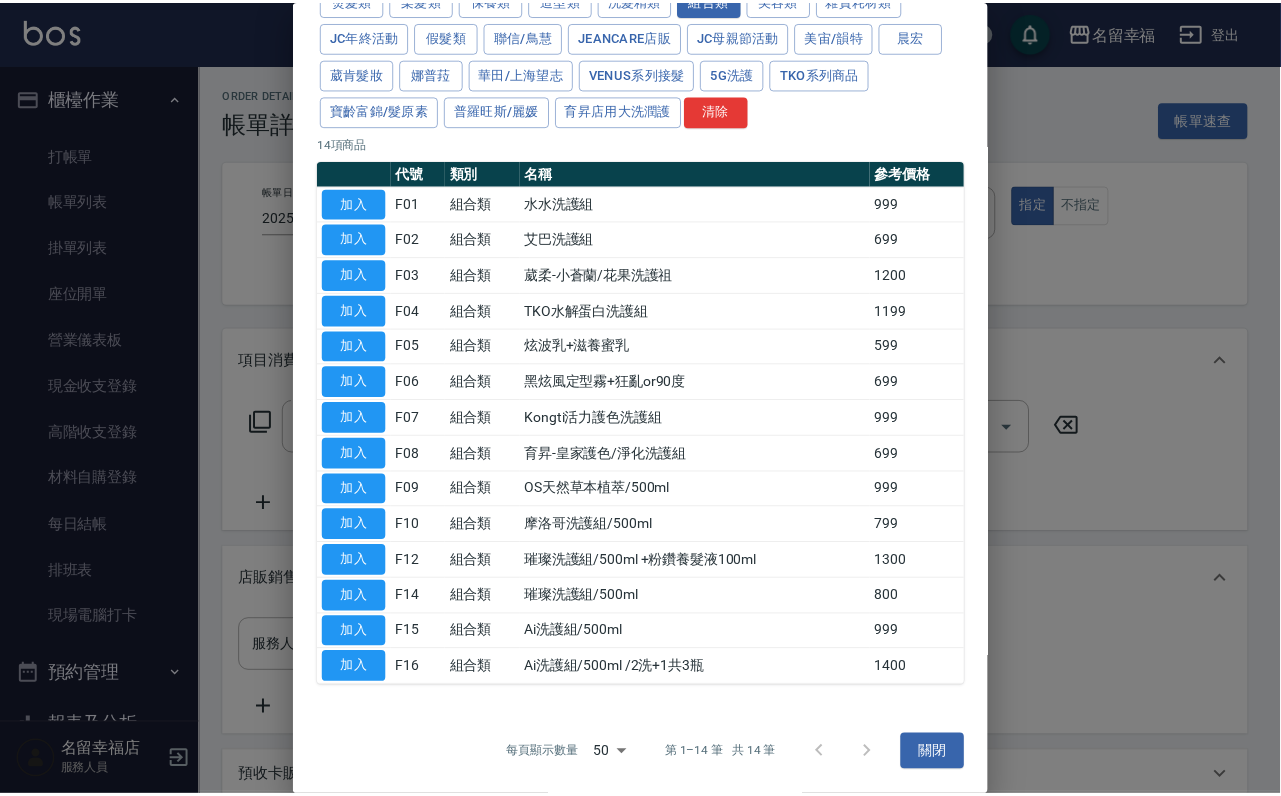 scroll, scrollTop: 486, scrollLeft: 0, axis: vertical 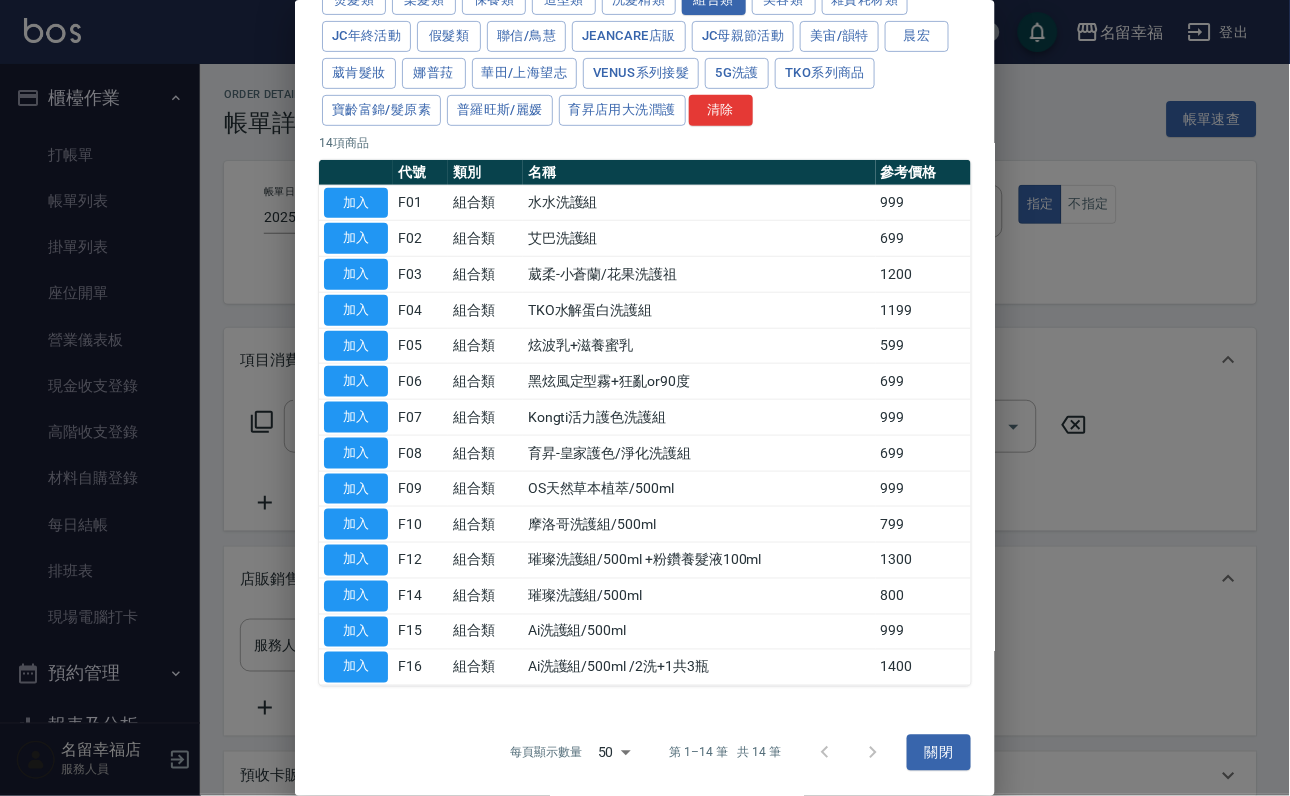 click on "加入" at bounding box center [356, 632] 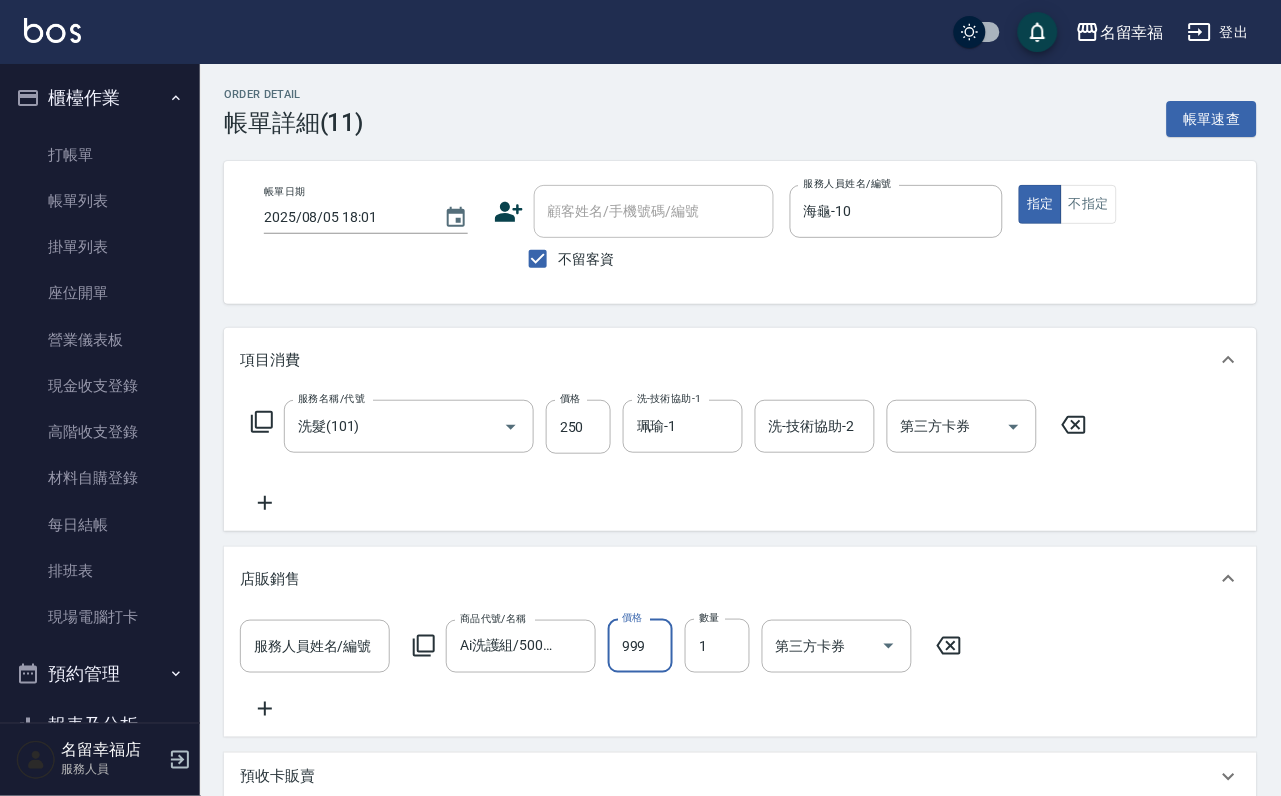 click on "999" at bounding box center (640, 646) 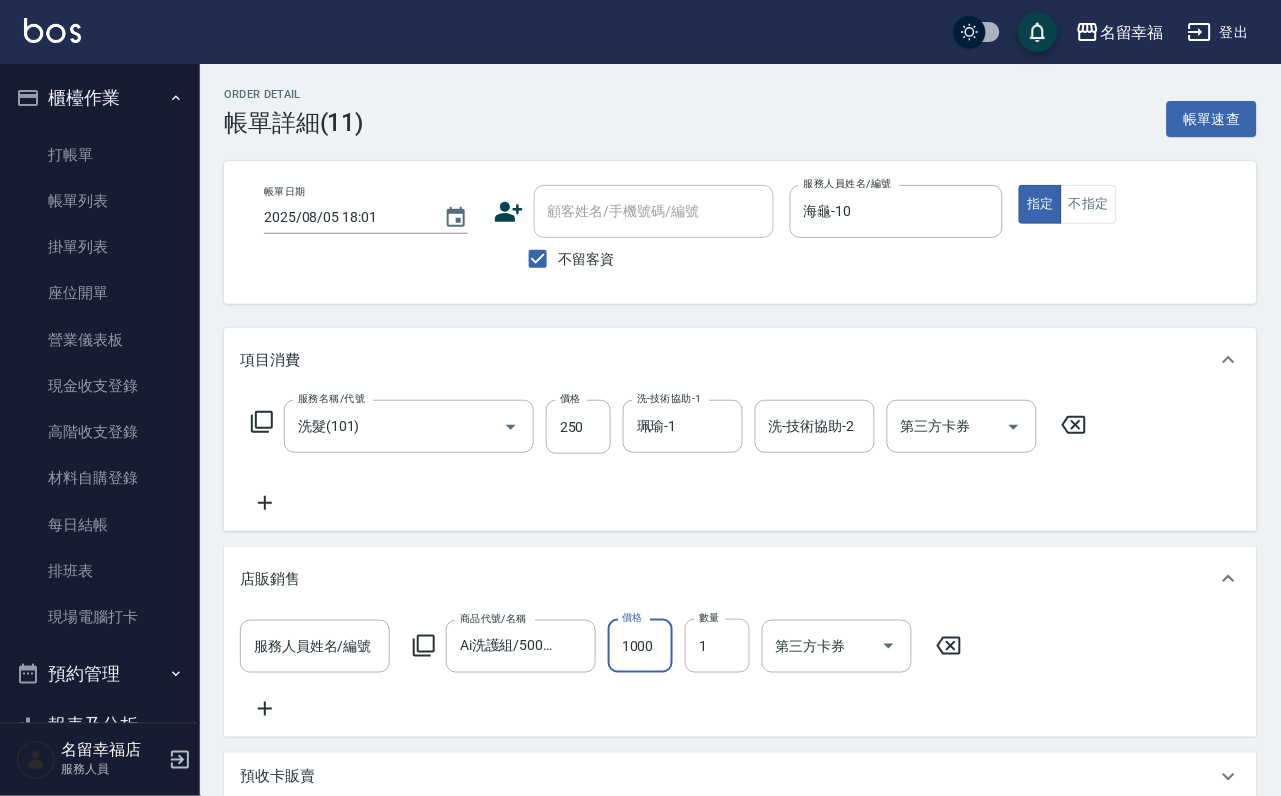 scroll, scrollTop: 0, scrollLeft: 1, axis: horizontal 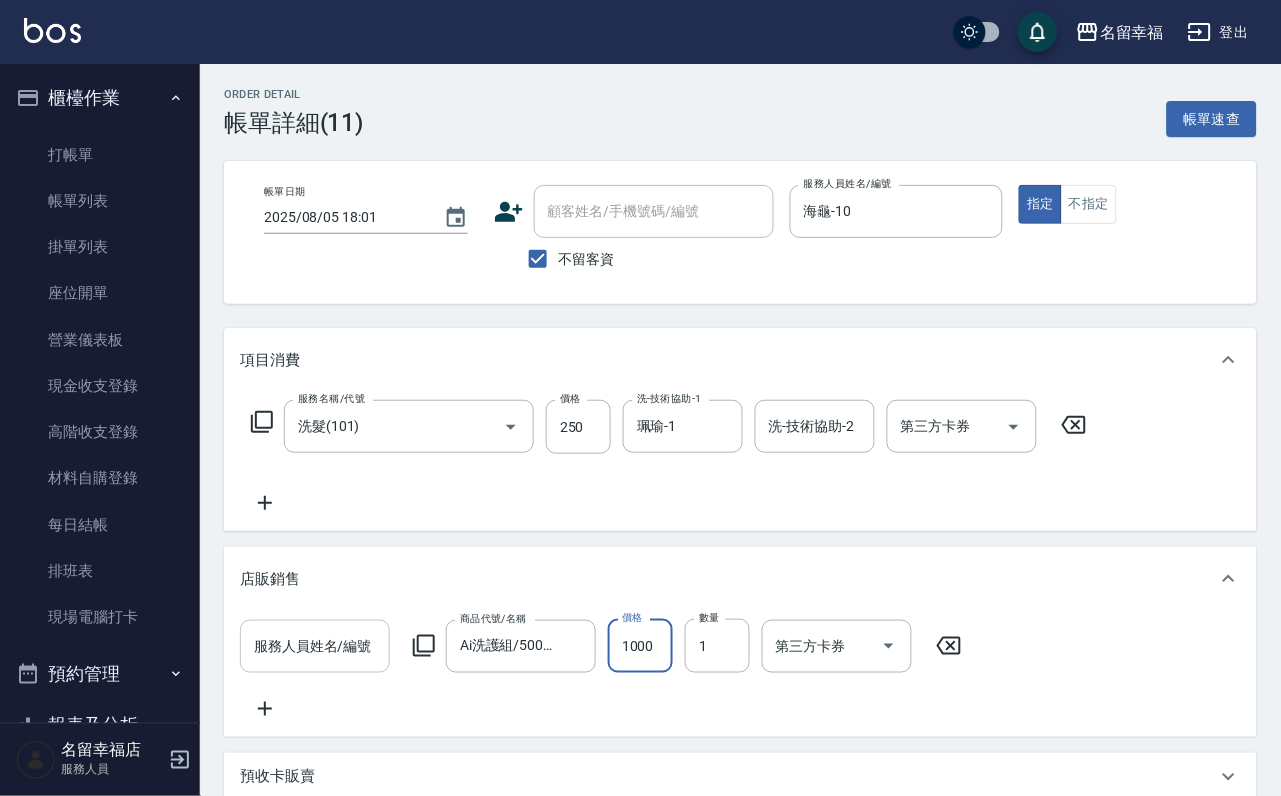 click on "服務人員姓名/編號" at bounding box center (315, 646) 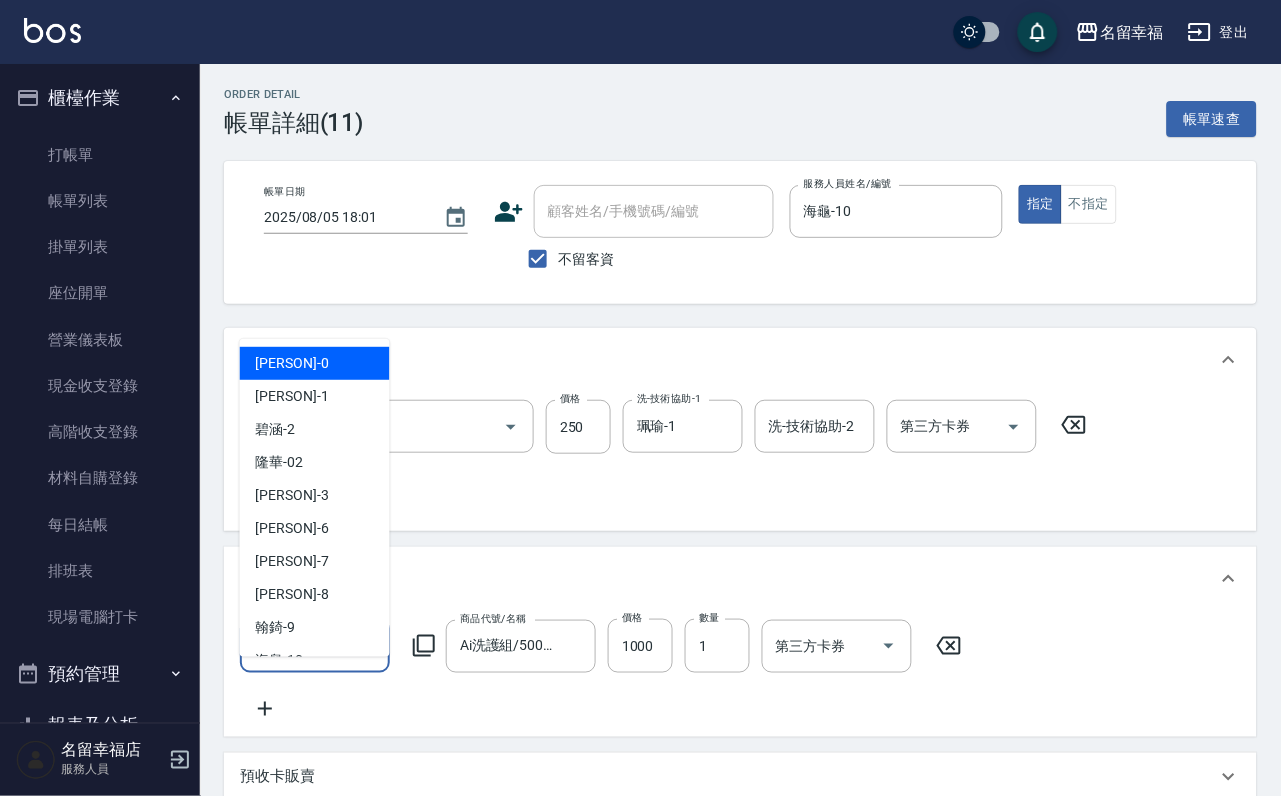 scroll, scrollTop: 0, scrollLeft: 0, axis: both 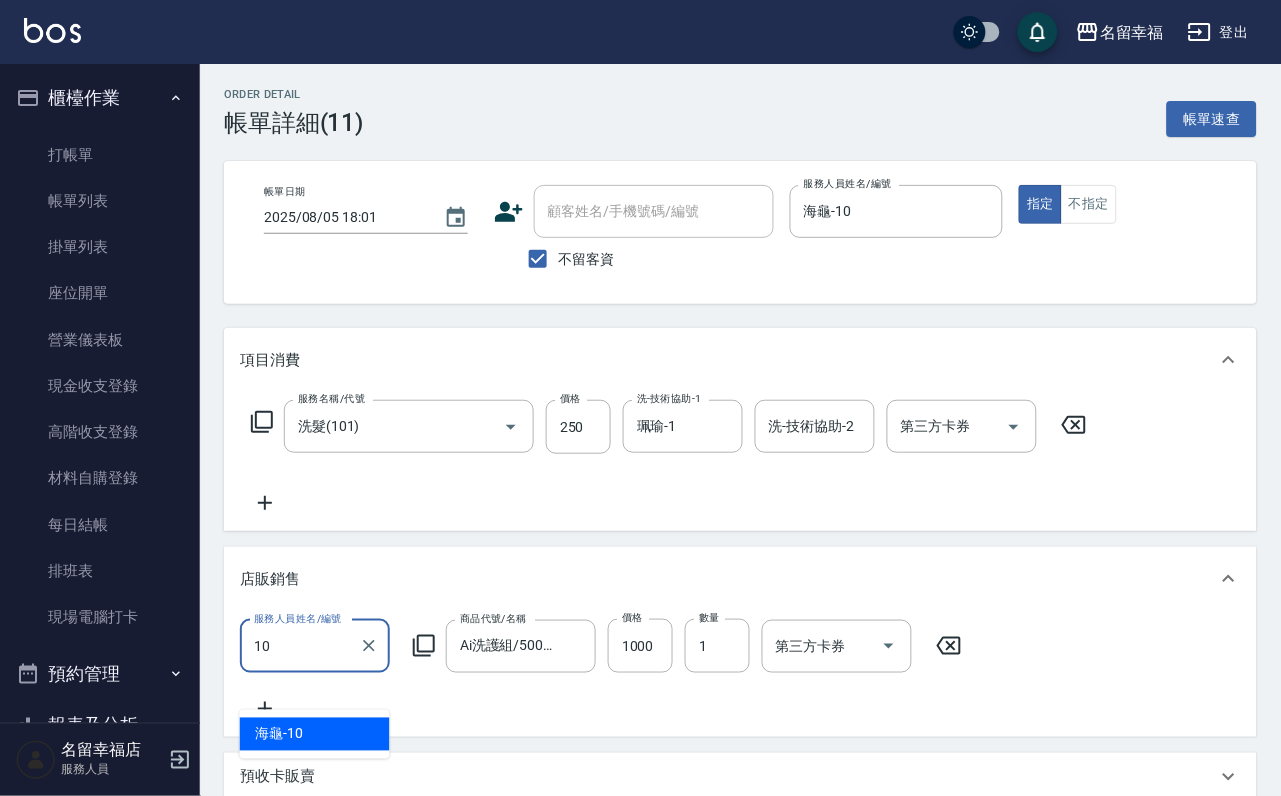 type on "海龜-10" 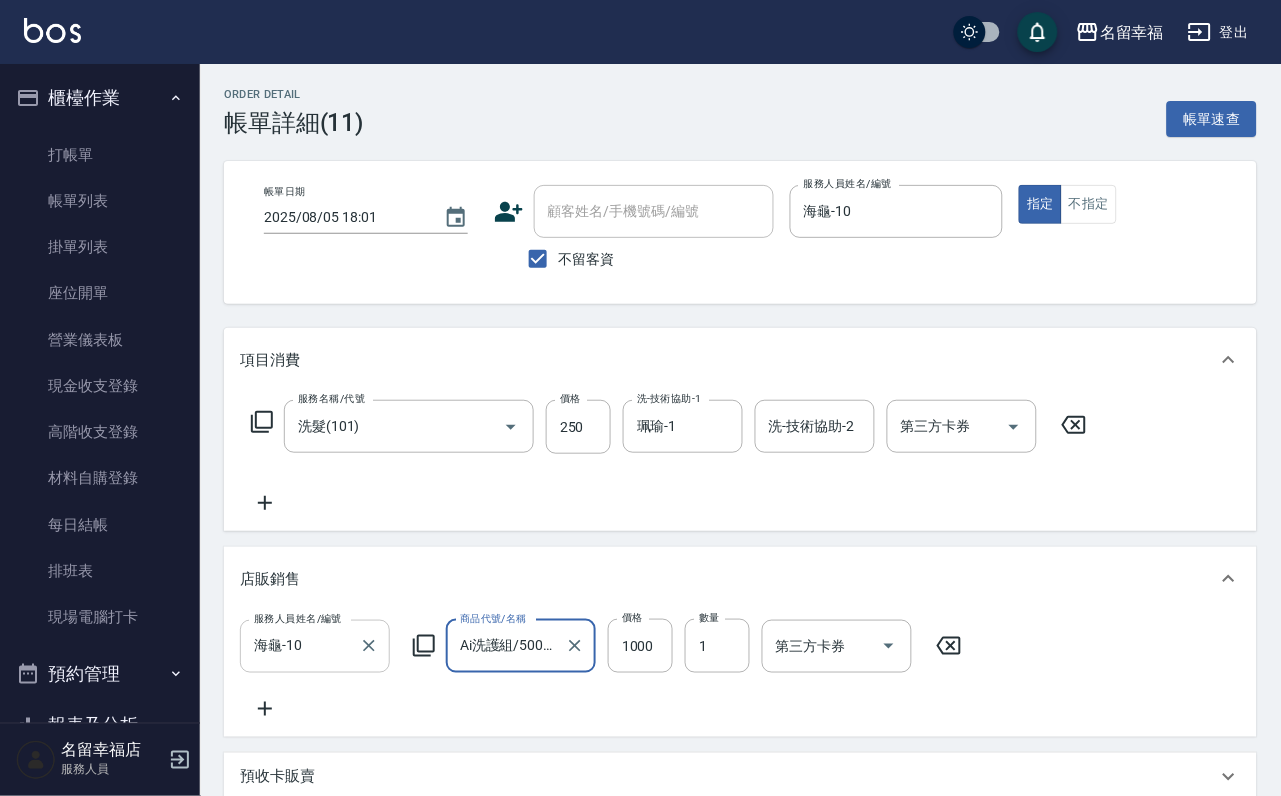 scroll, scrollTop: 0, scrollLeft: 32, axis: horizontal 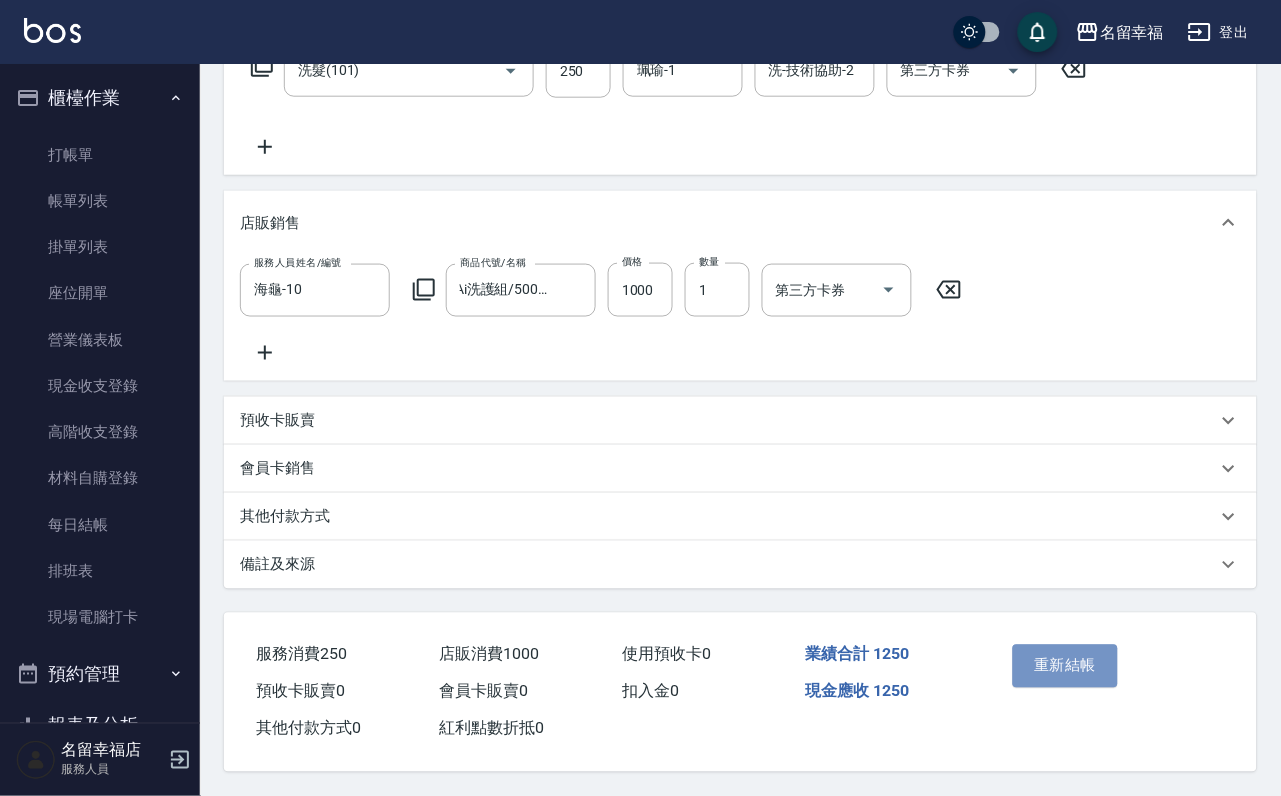 click on "重新結帳" at bounding box center [1066, 666] 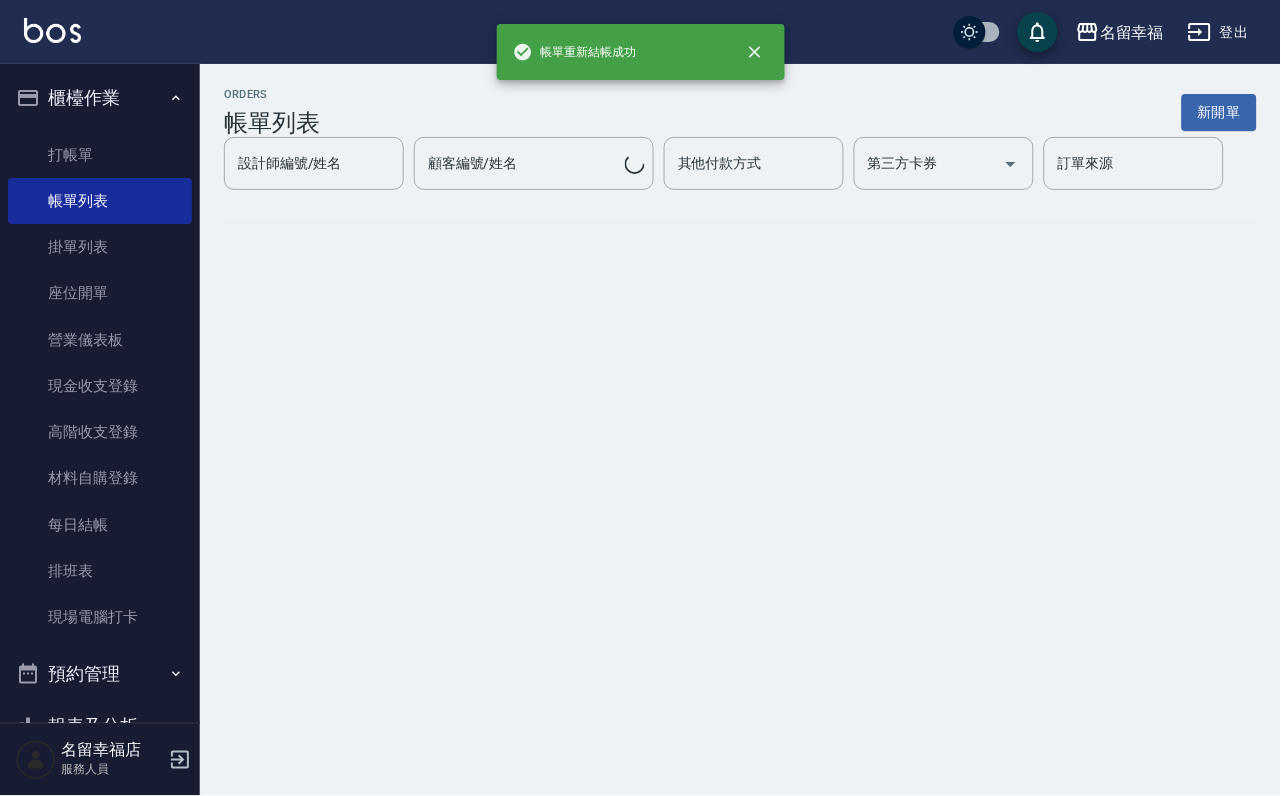 scroll, scrollTop: 0, scrollLeft: 0, axis: both 